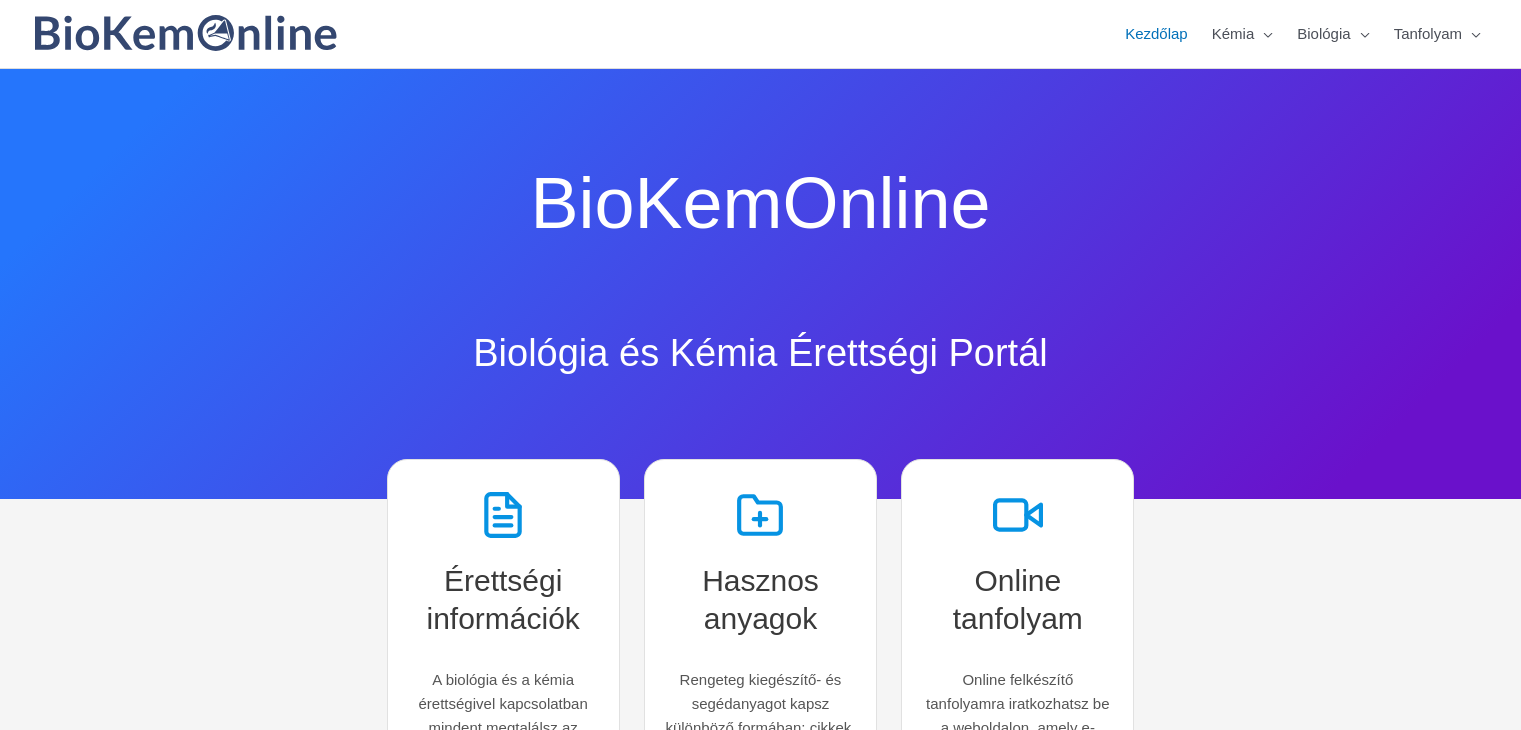 scroll, scrollTop: 0, scrollLeft: 0, axis: both 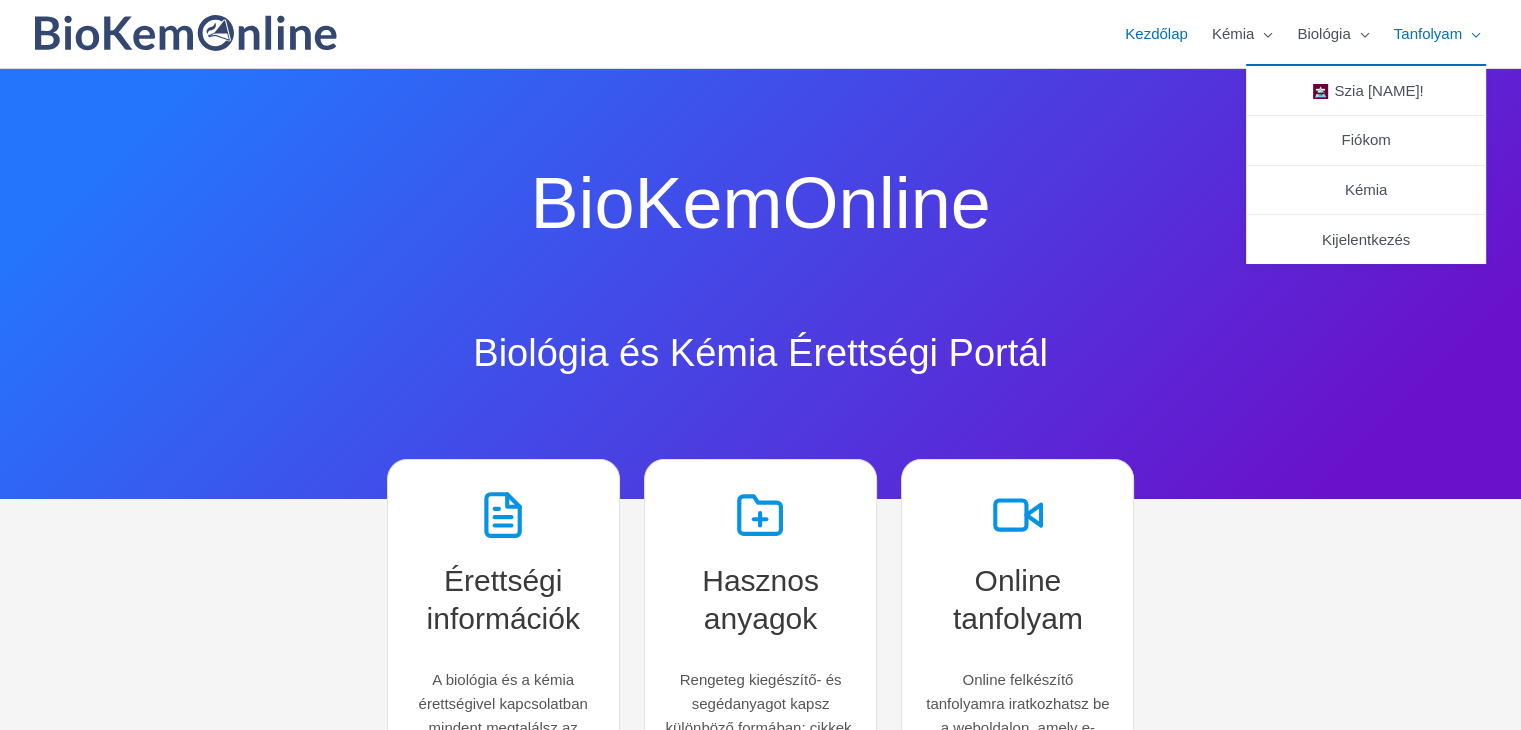 click on "Tanfolyam" at bounding box center [1428, 34] 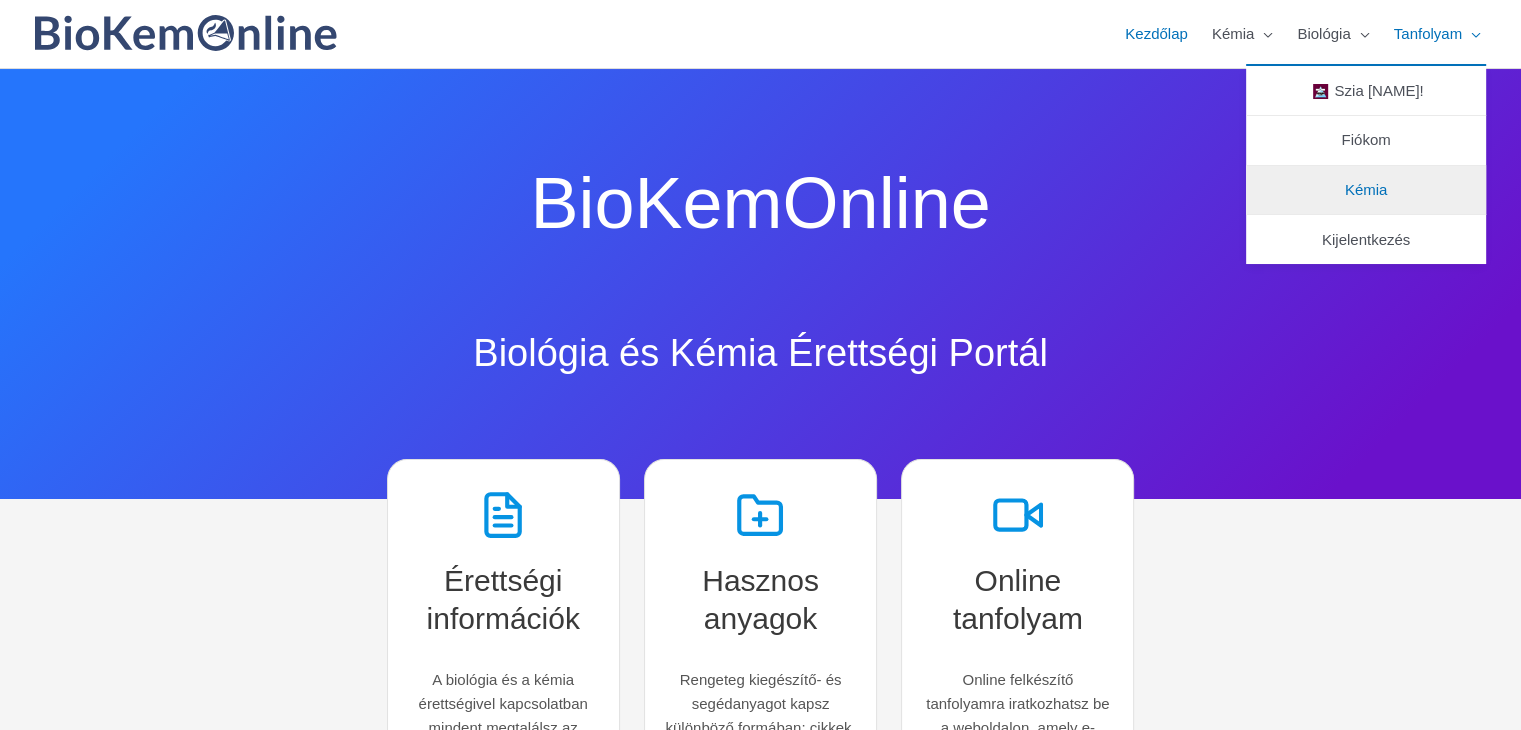 click on "Kémia" at bounding box center (1366, 189) 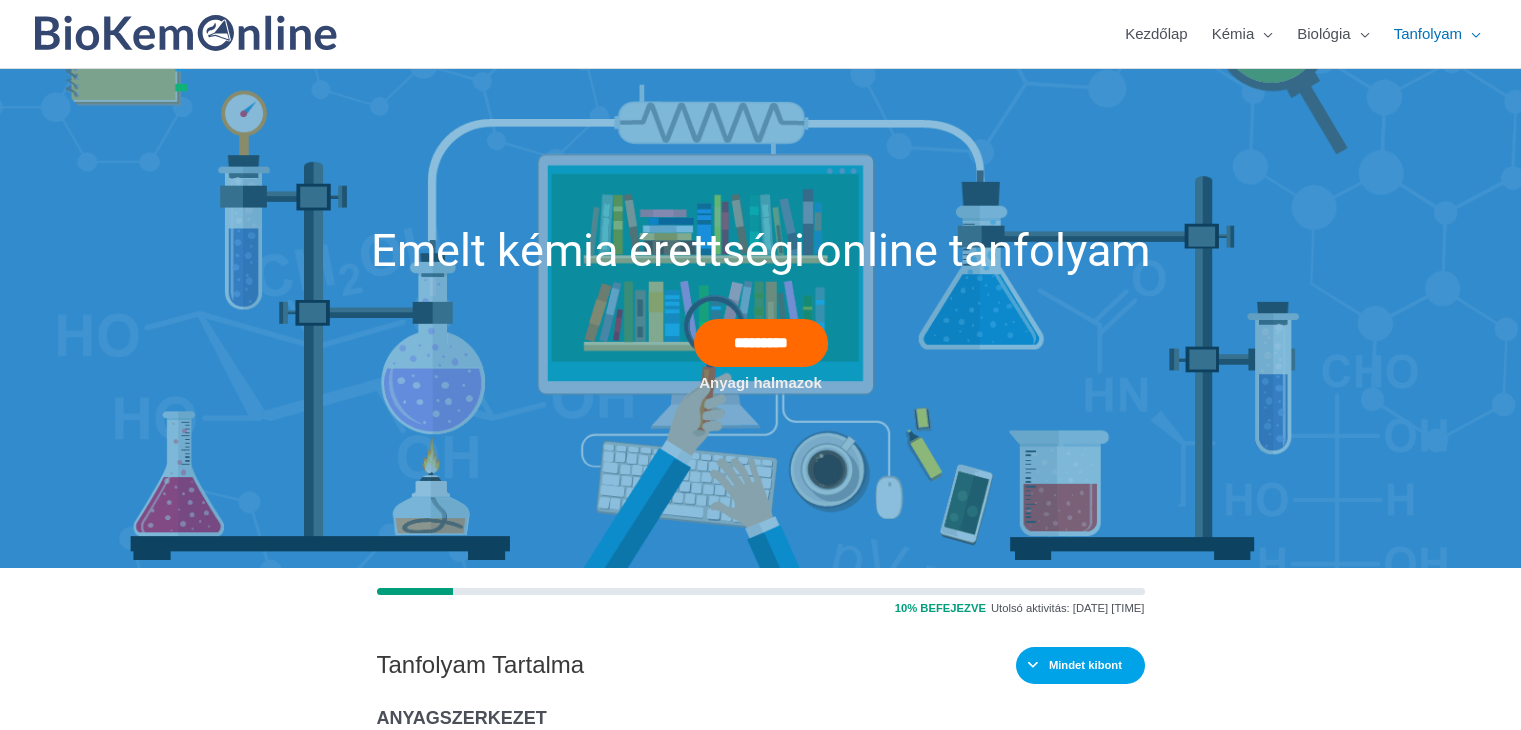 scroll, scrollTop: 0, scrollLeft: 0, axis: both 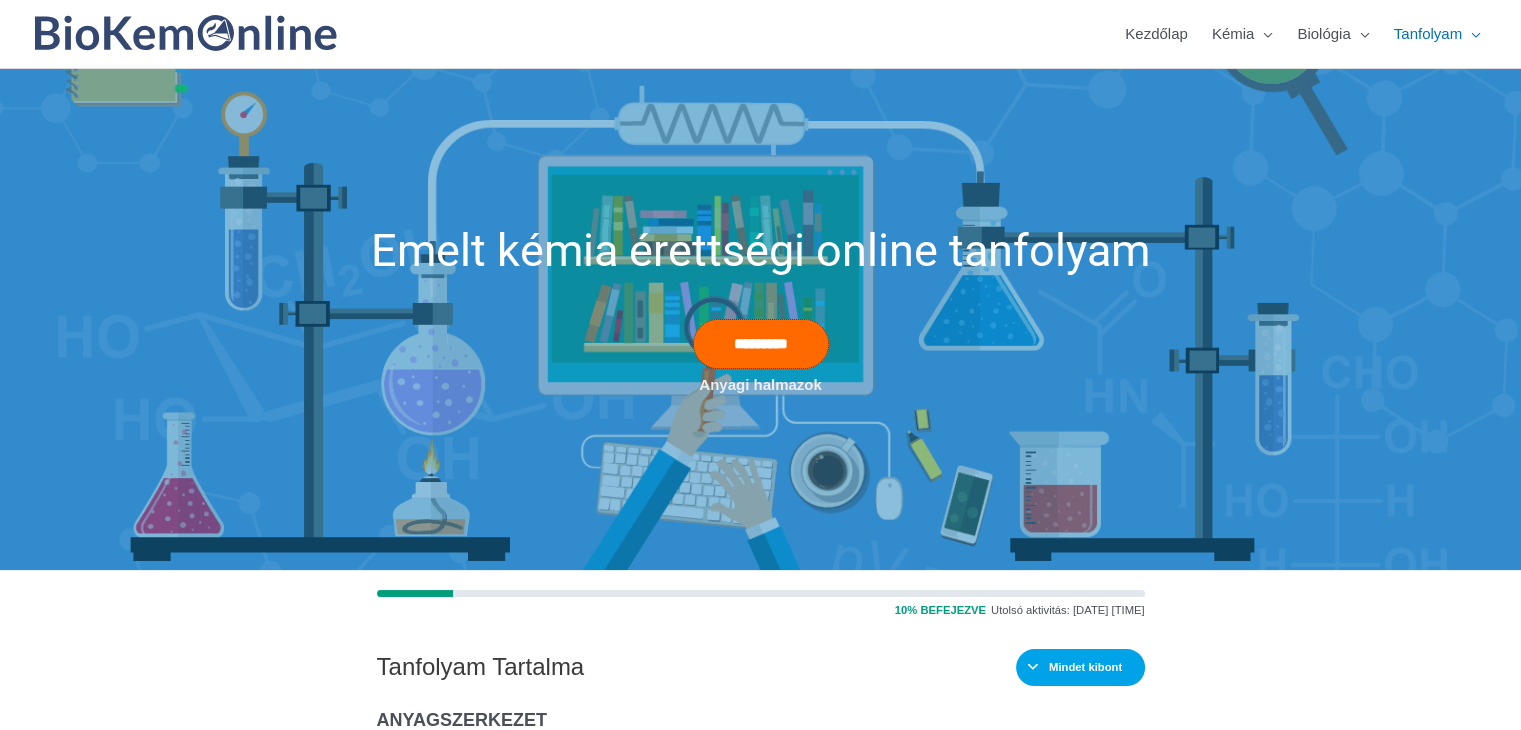 click on "*********" at bounding box center (761, 344) 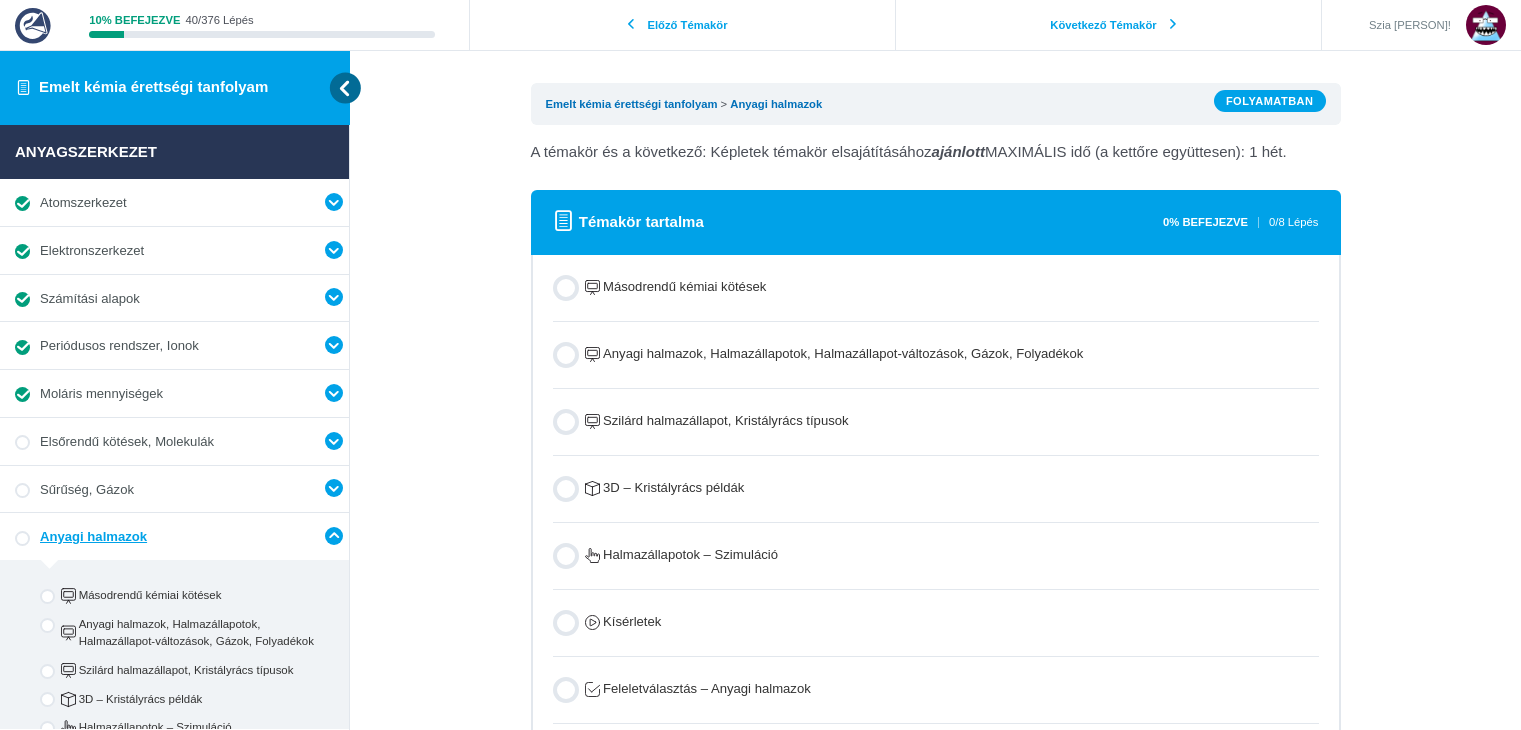 scroll, scrollTop: 0, scrollLeft: 0, axis: both 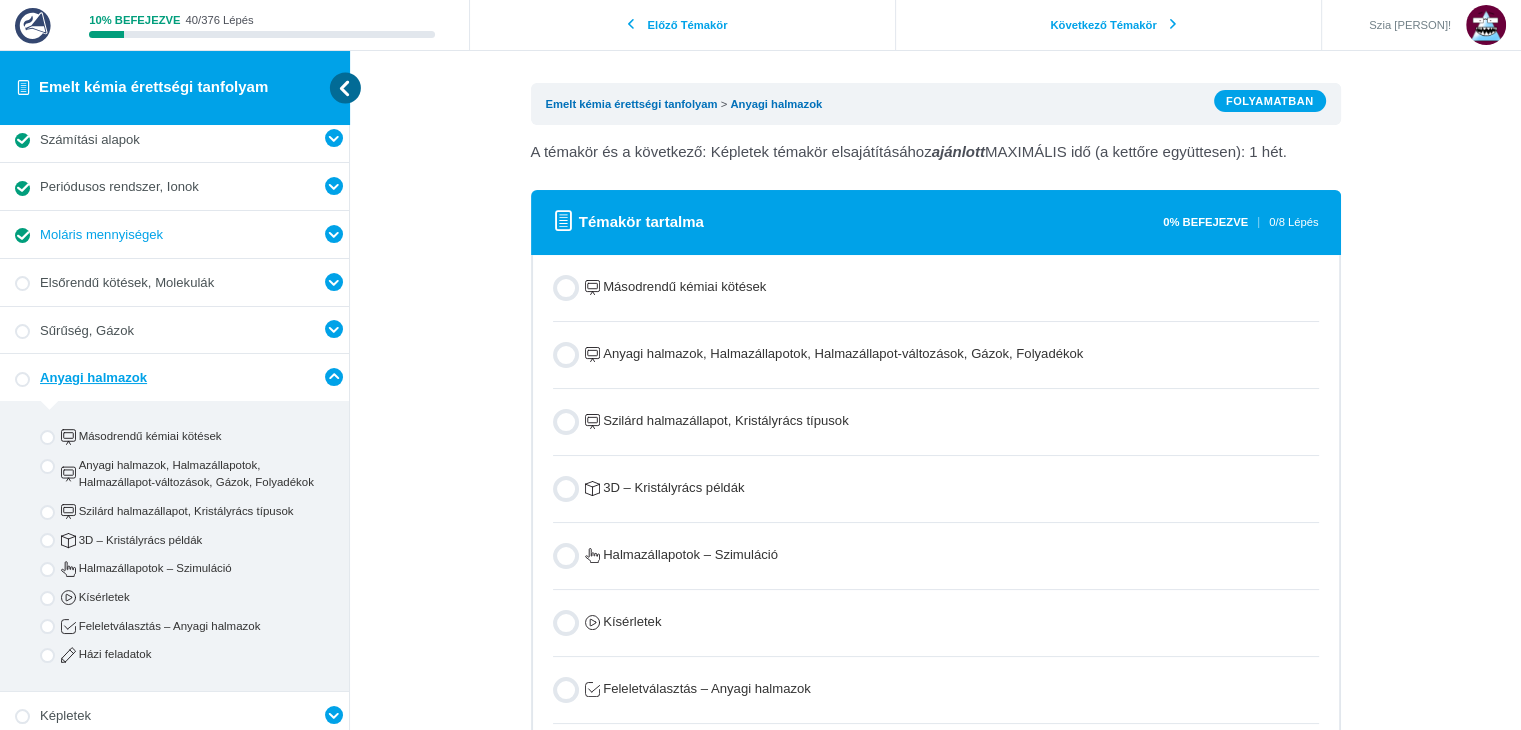 click on "Moláris mennyiségek" at bounding box center (101, 235) 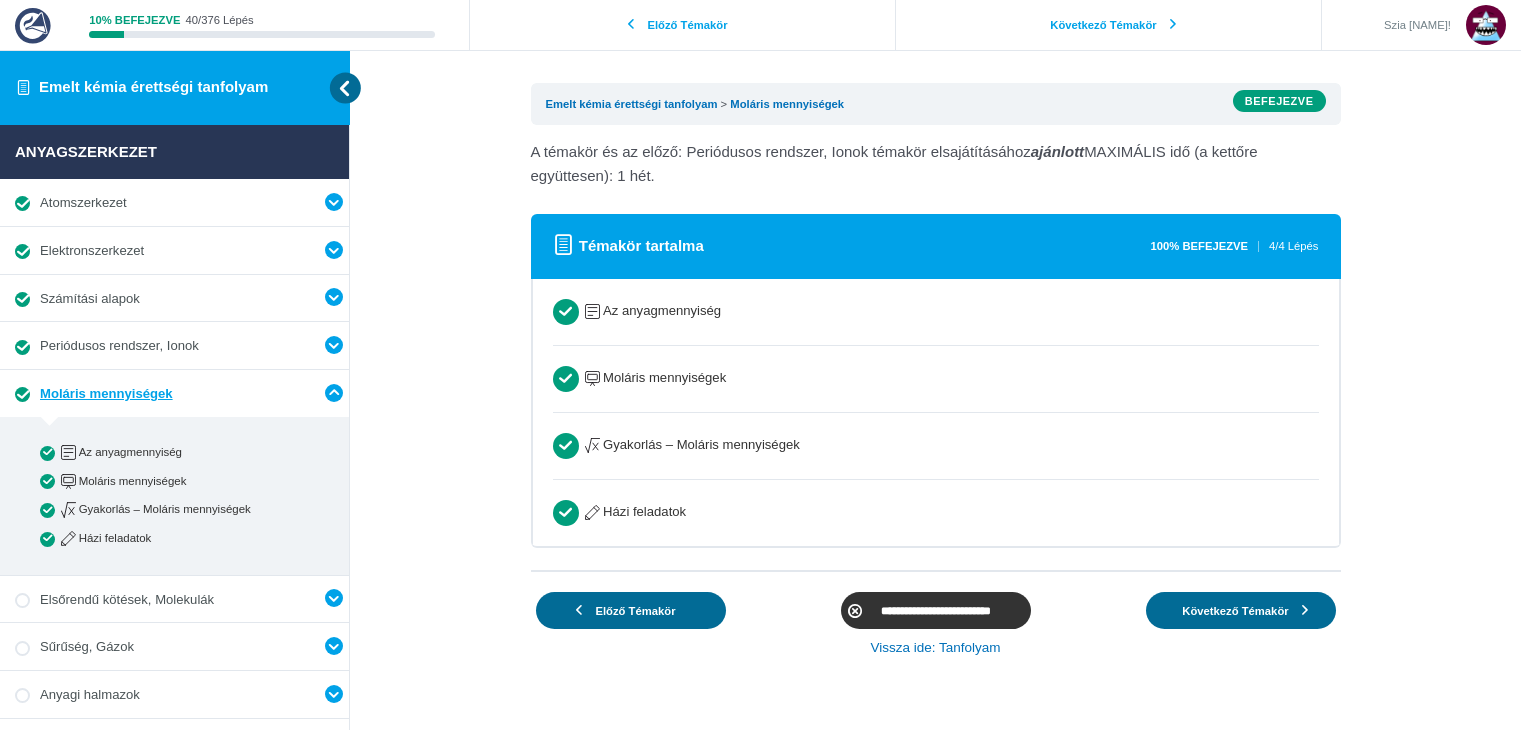 scroll, scrollTop: 0, scrollLeft: 0, axis: both 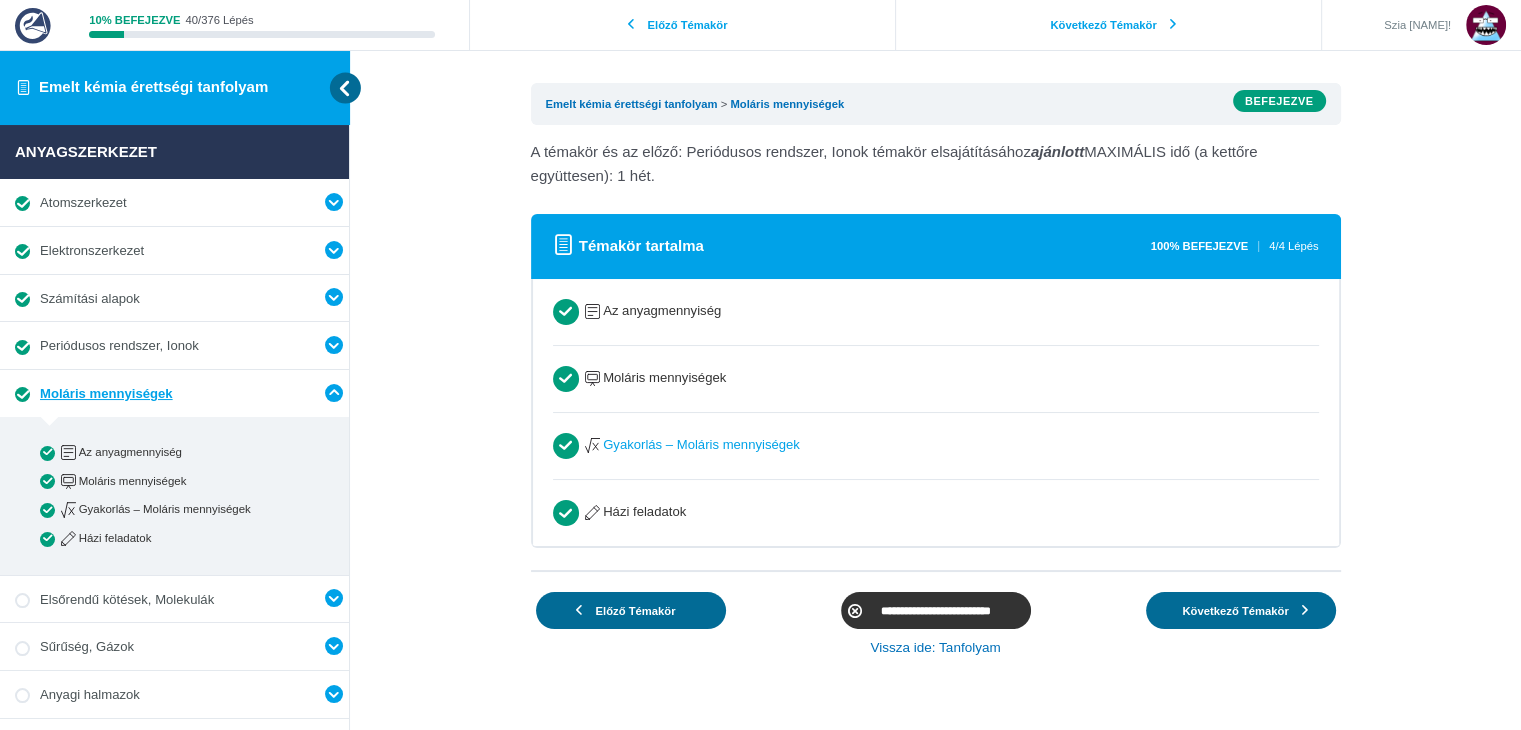 click on "Gyakorlás – Moláris mennyiségek" at bounding box center (692, 445) 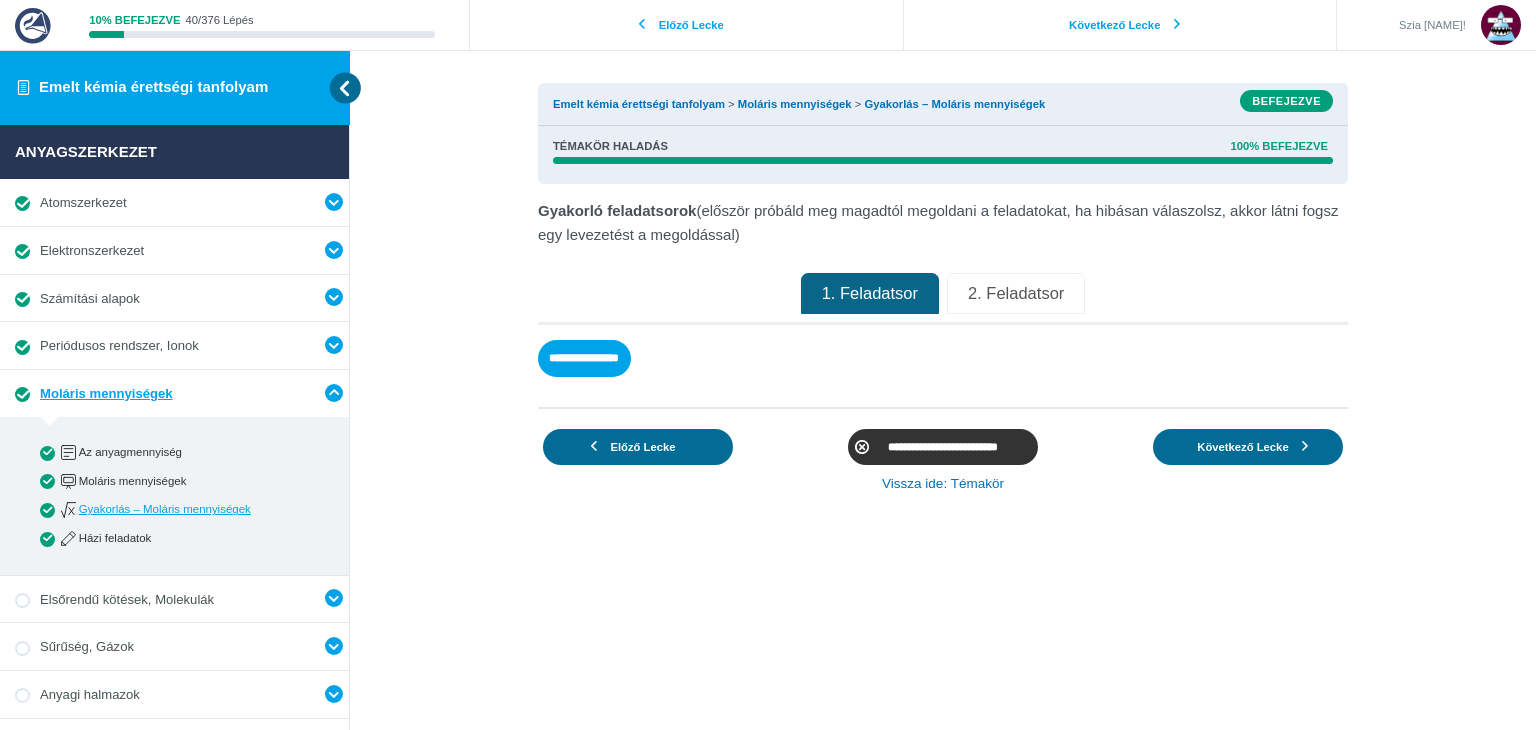 scroll, scrollTop: 0, scrollLeft: 0, axis: both 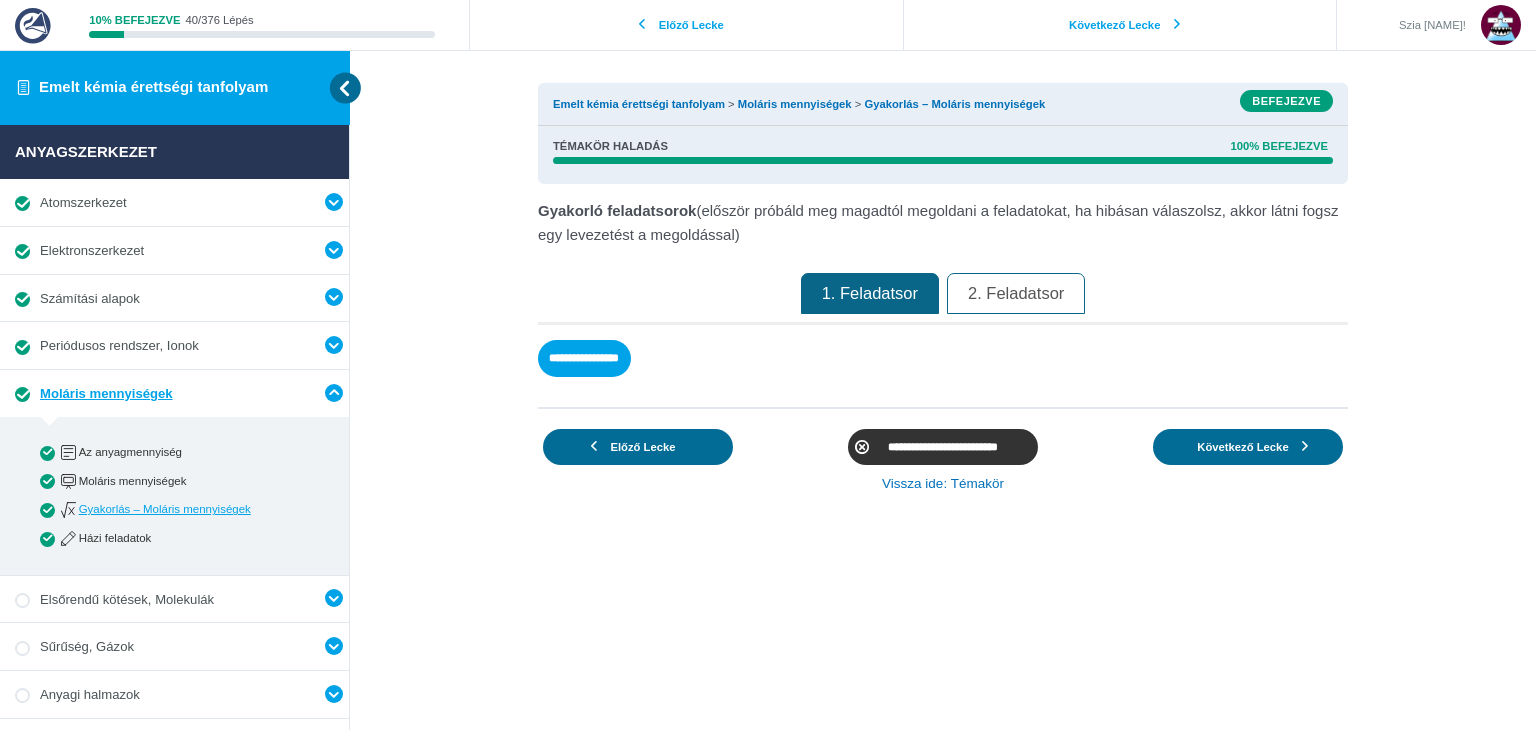 click on "2. Feladatsor" at bounding box center (1016, 293) 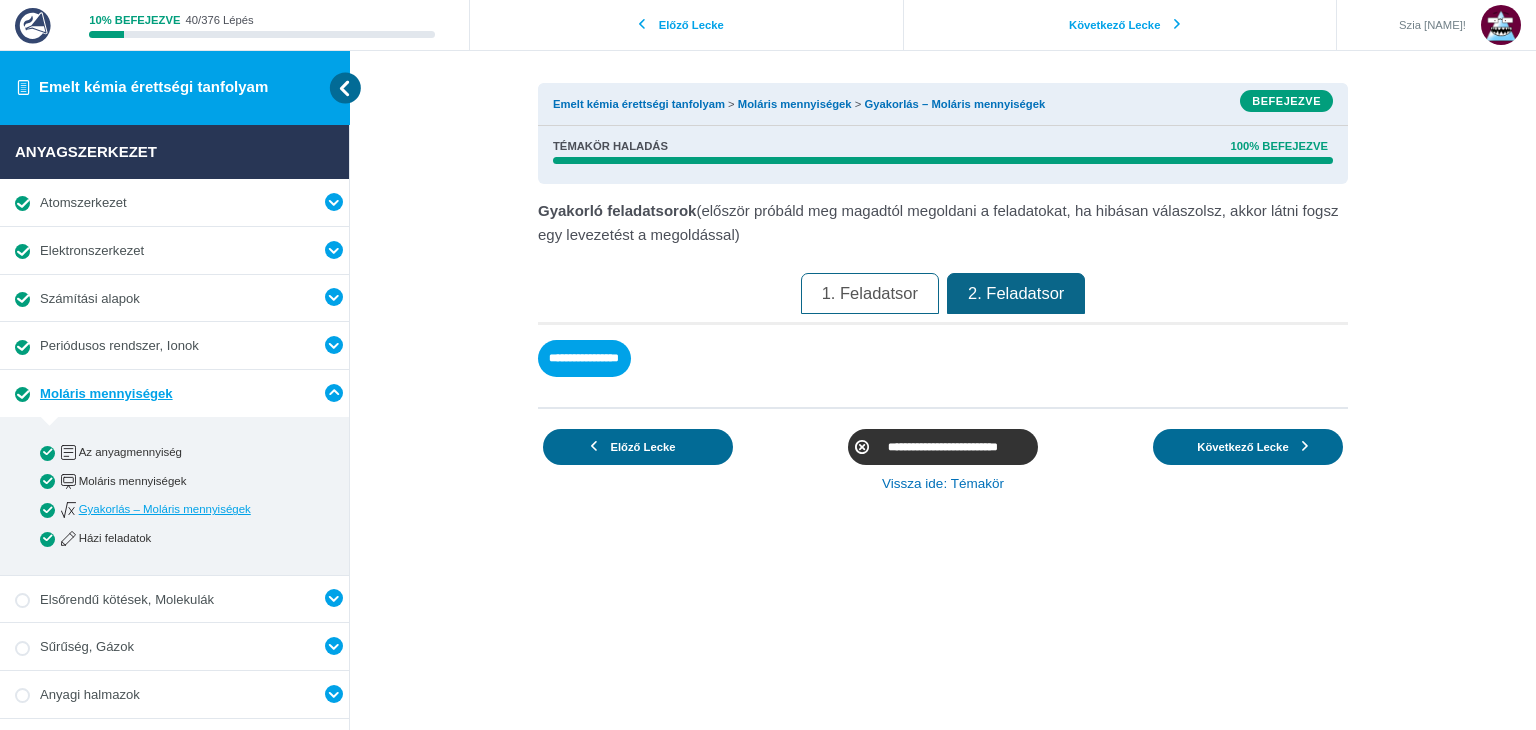 click on "1. Feladatsor" at bounding box center (870, 293) 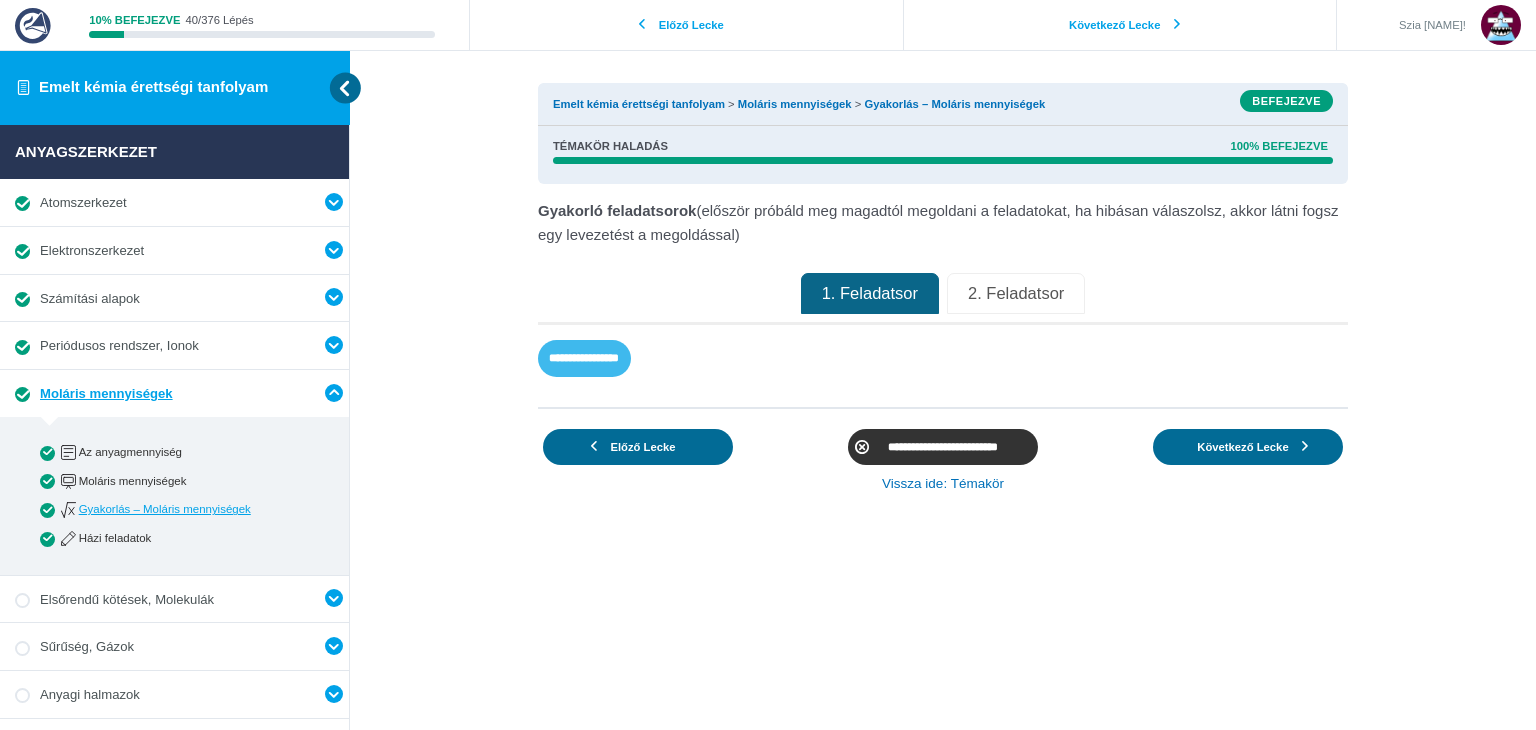 click on "**********" at bounding box center [584, 358] 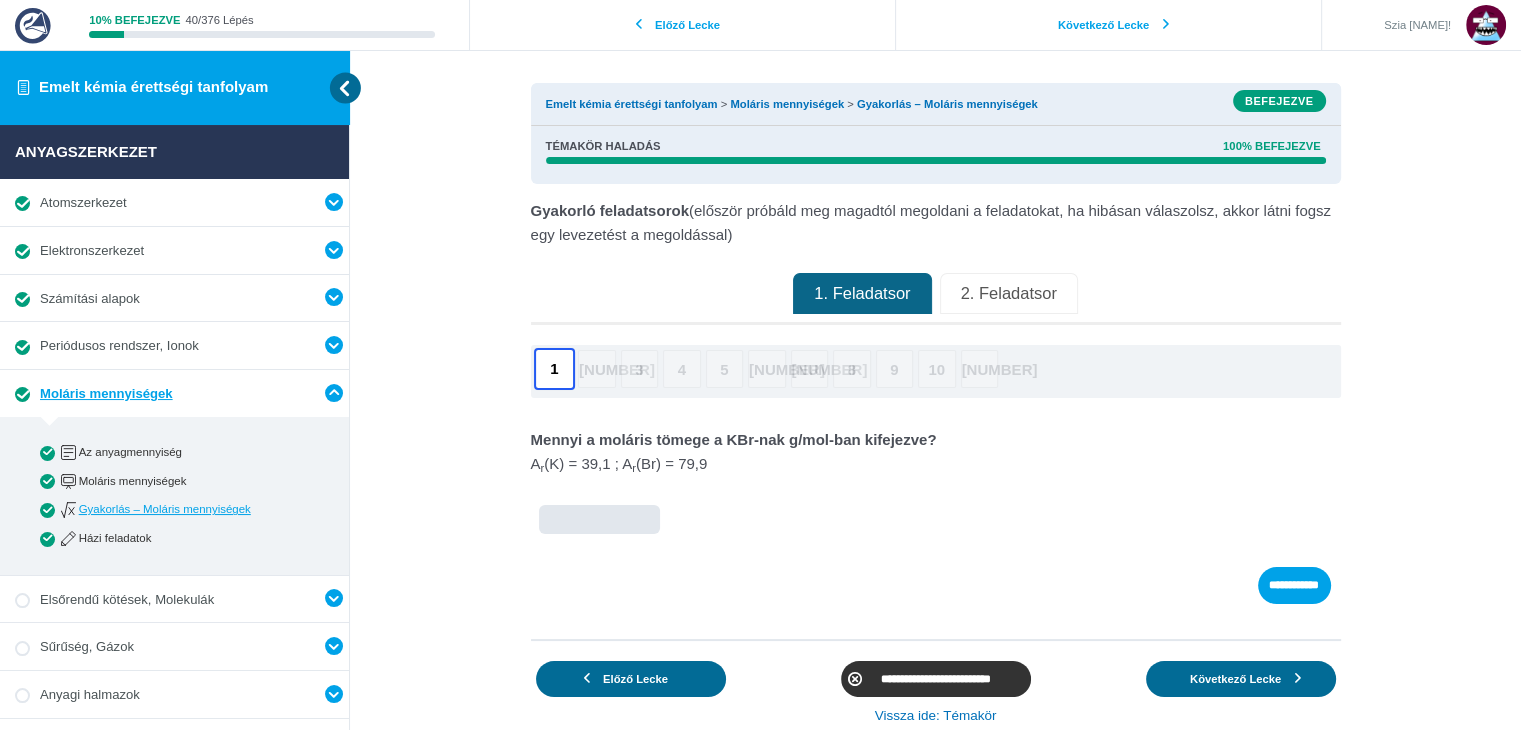 click at bounding box center [599, 520] 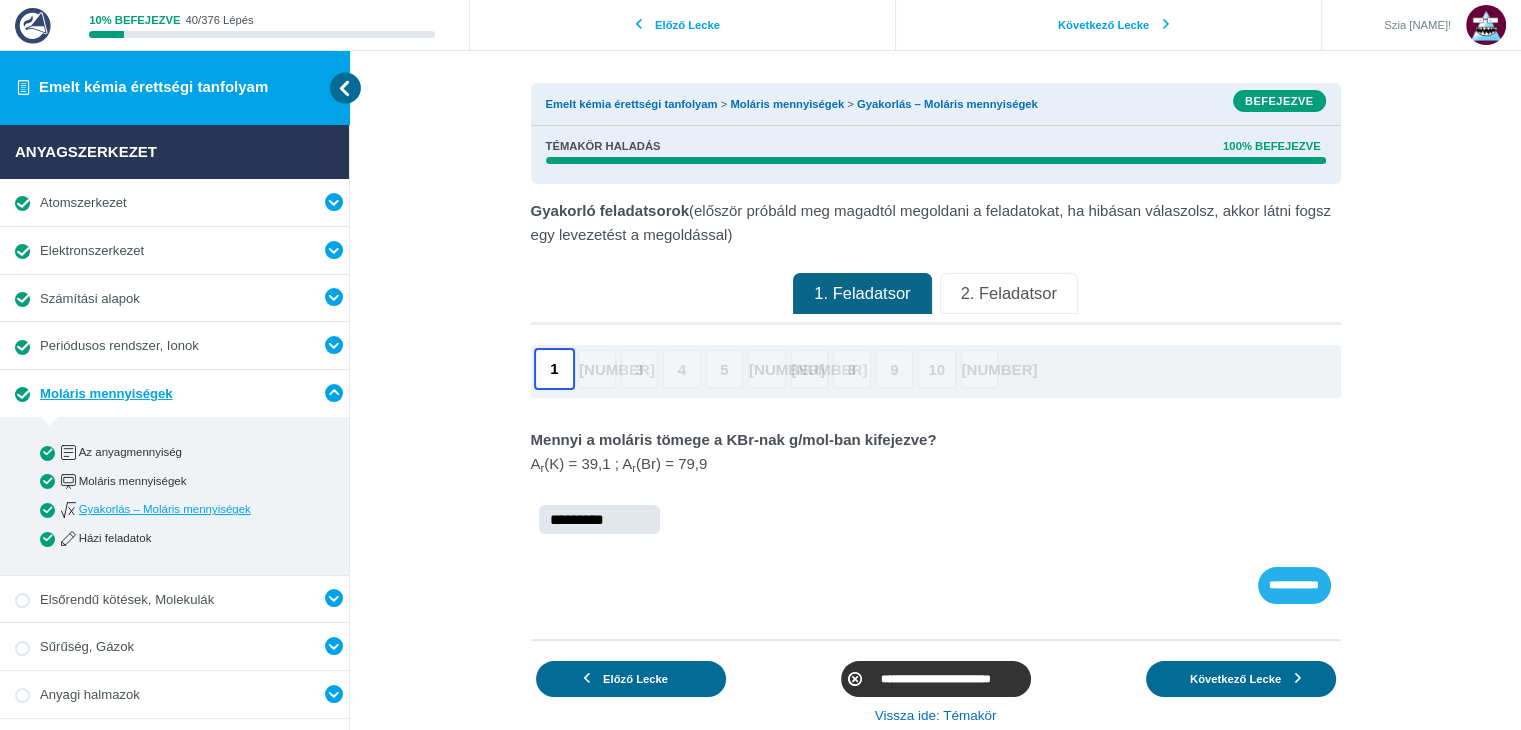 type on "*********" 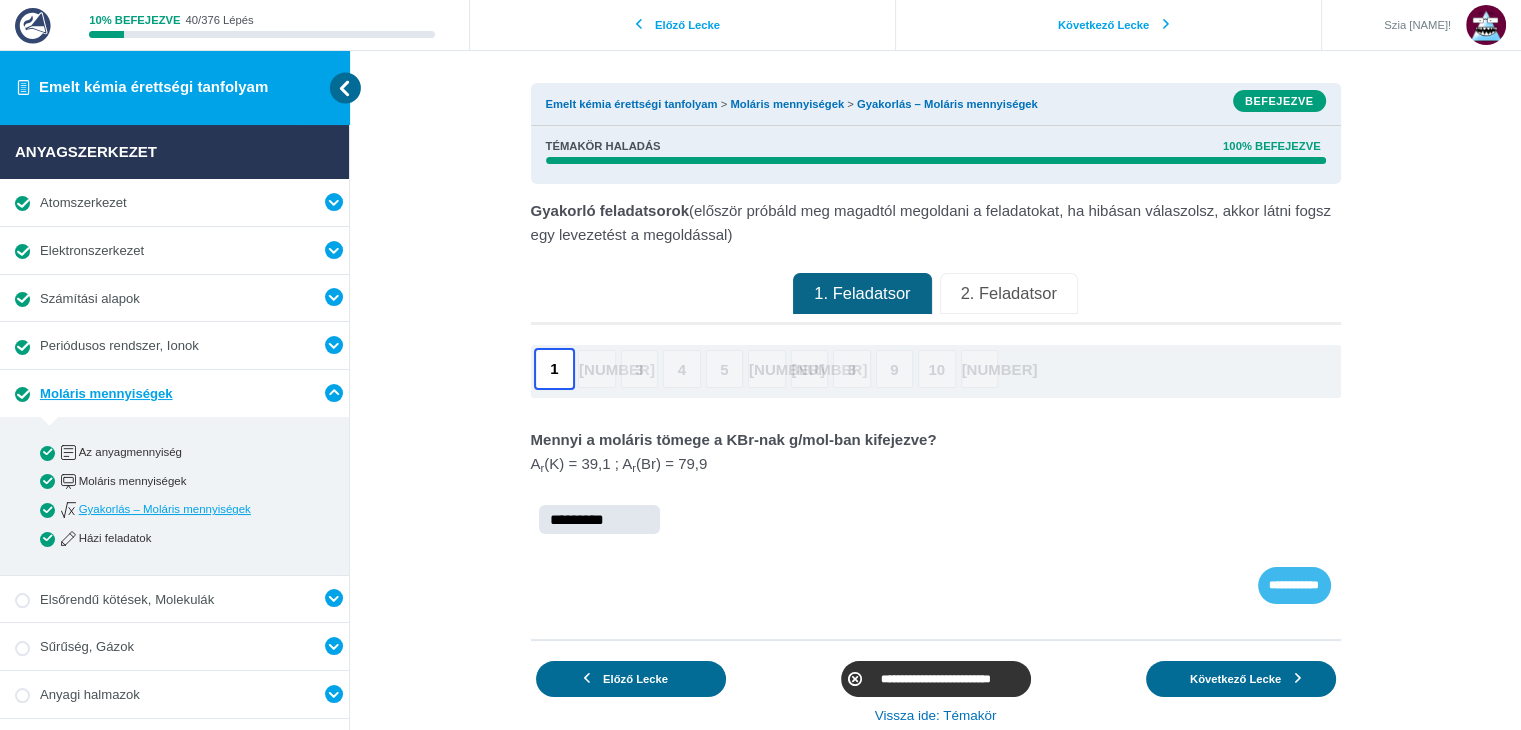 click on "**********" at bounding box center (1294, 585) 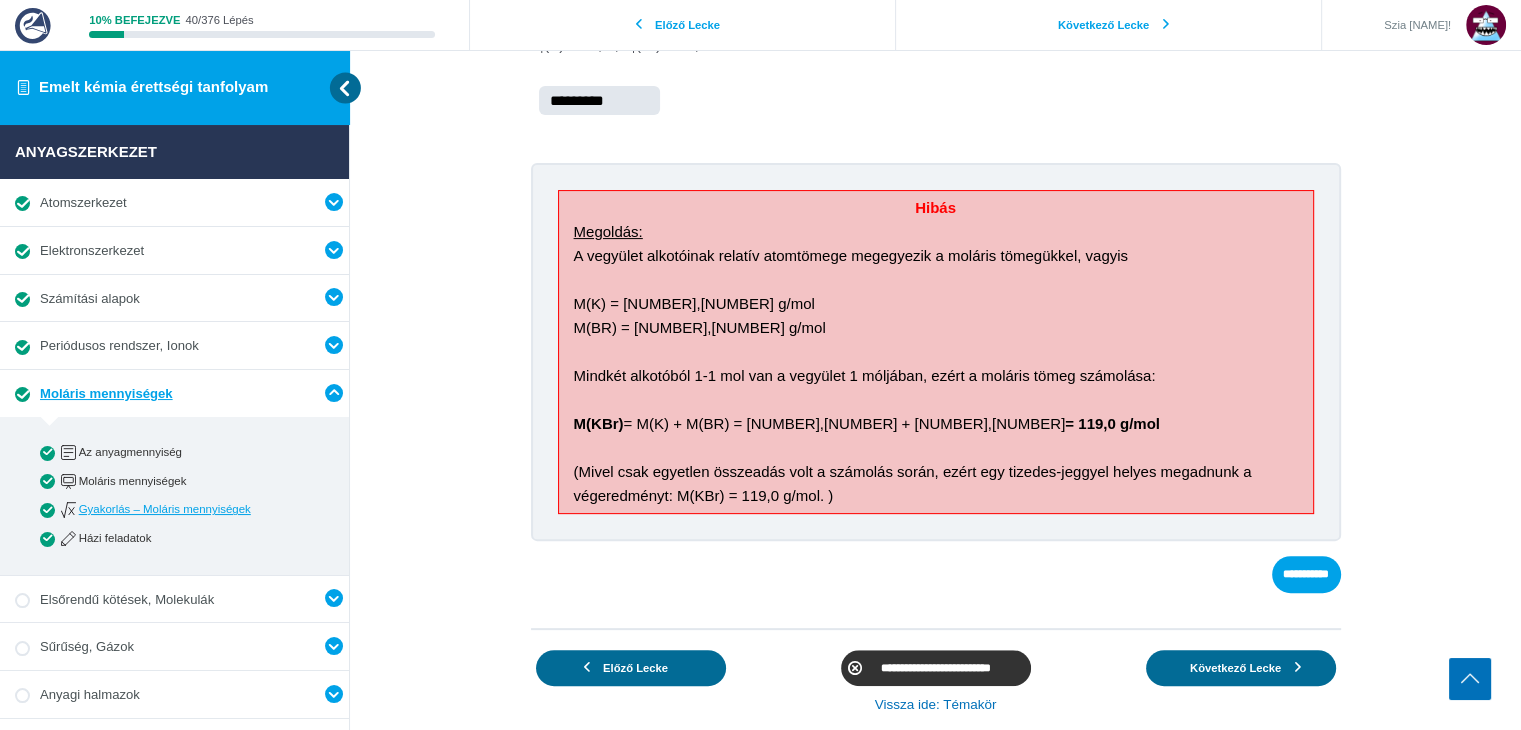 scroll, scrollTop: 426, scrollLeft: 0, axis: vertical 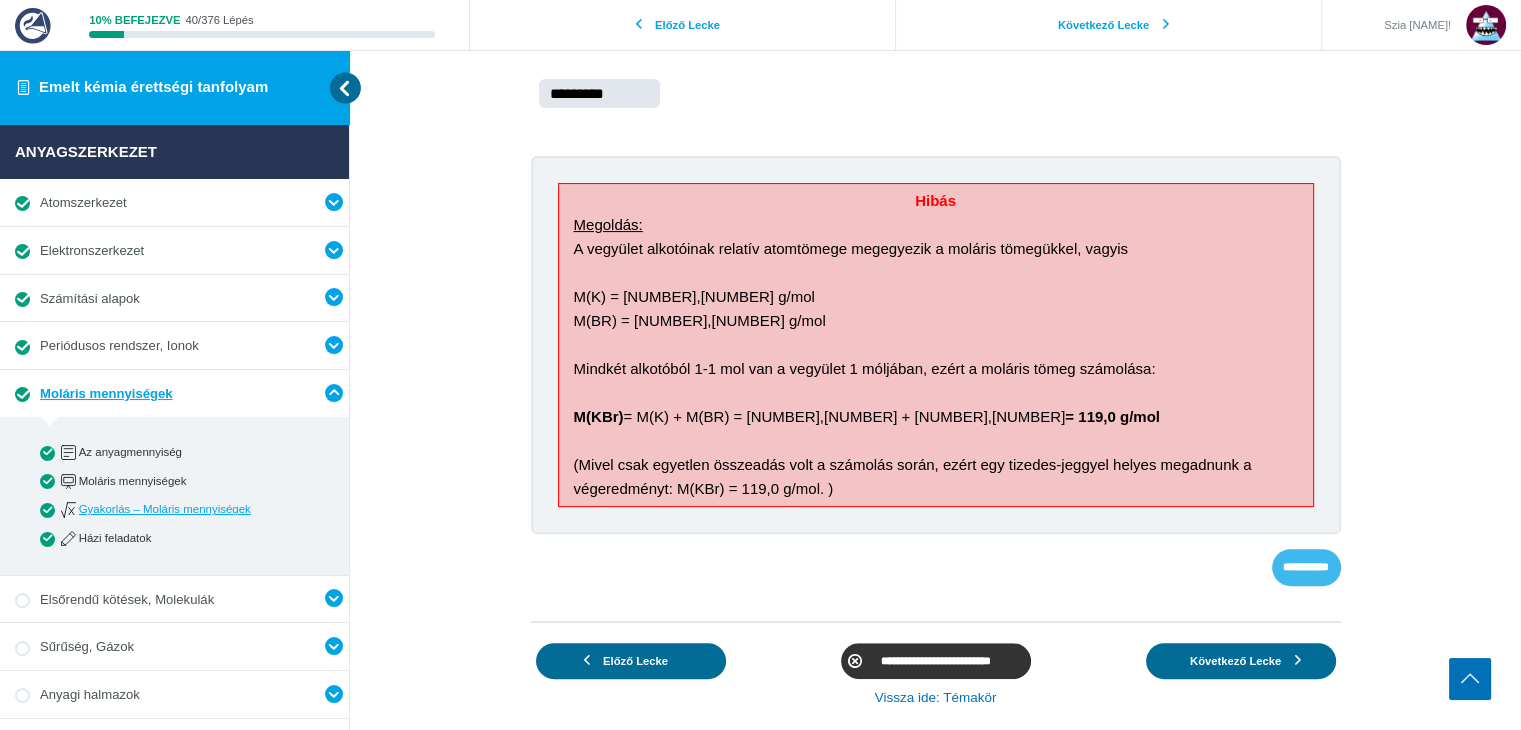 click on "**********" at bounding box center (1306, 567) 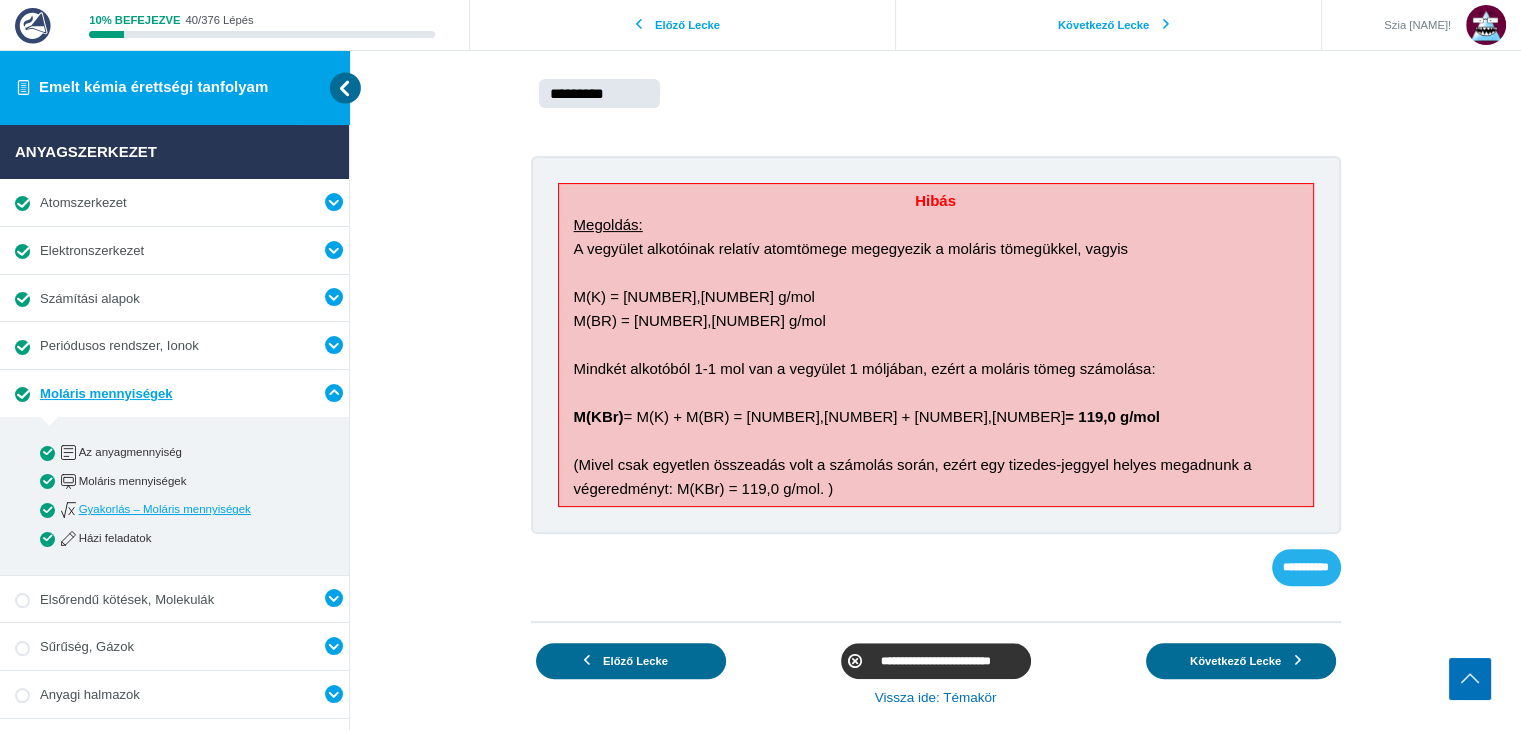 scroll, scrollTop: 120, scrollLeft: 0, axis: vertical 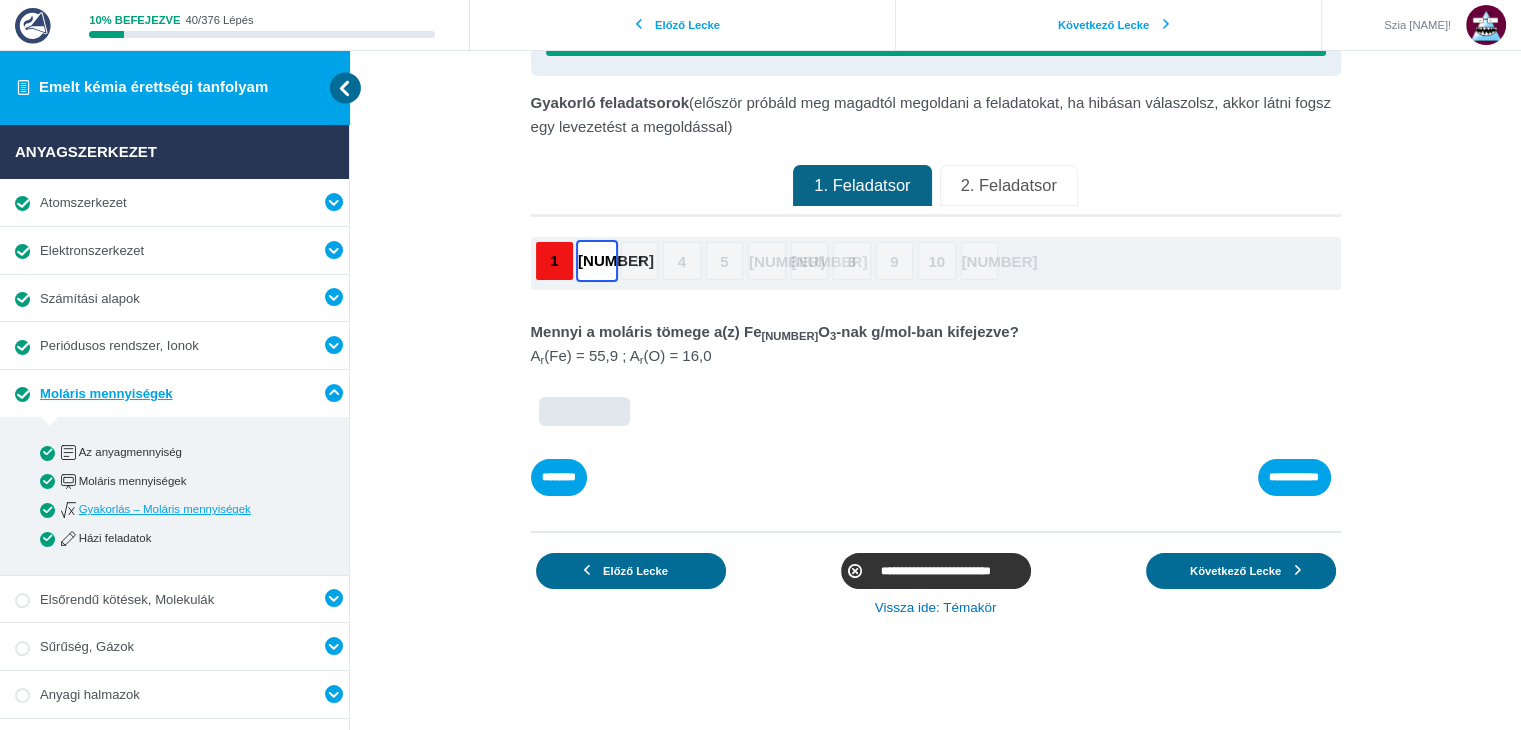 click at bounding box center [0, 0] 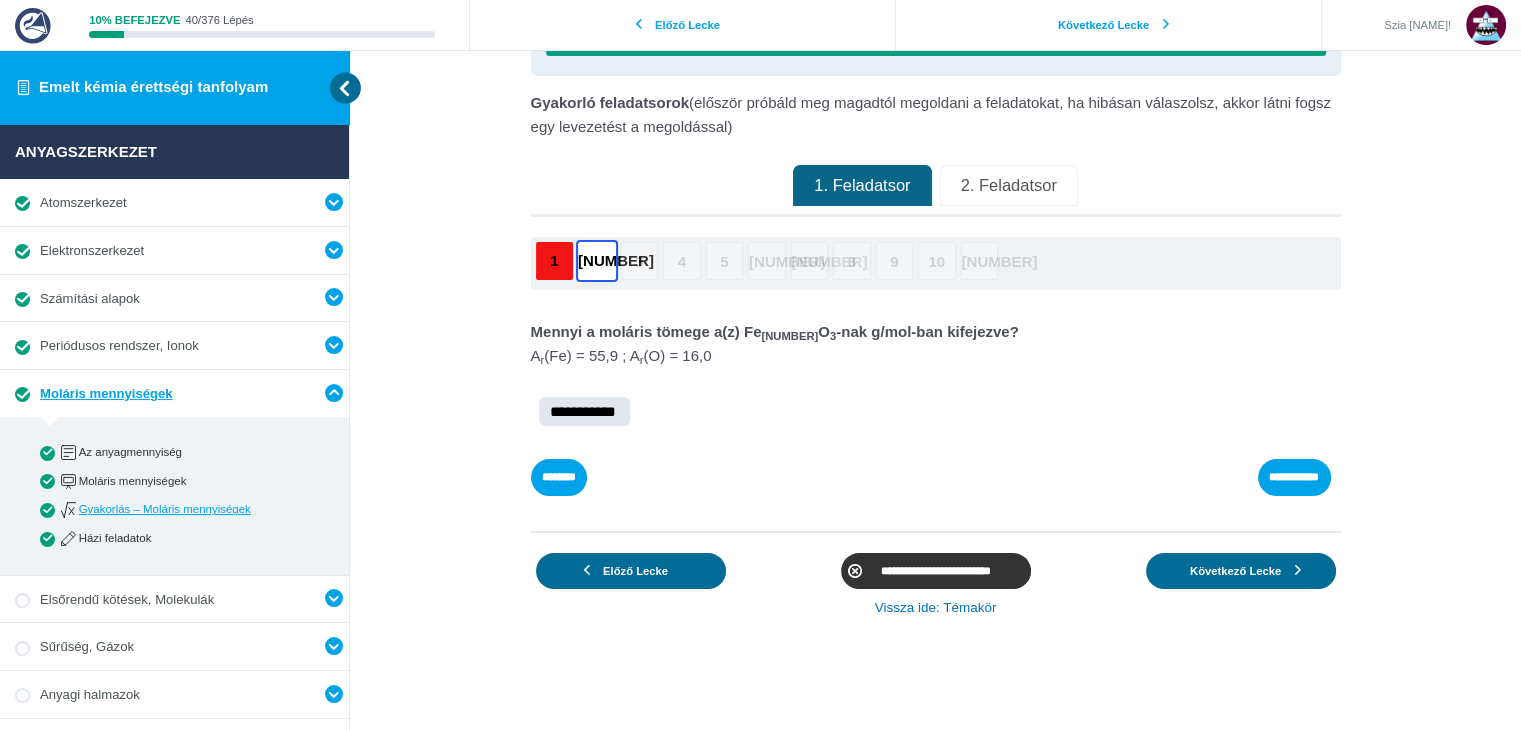 type on "**********" 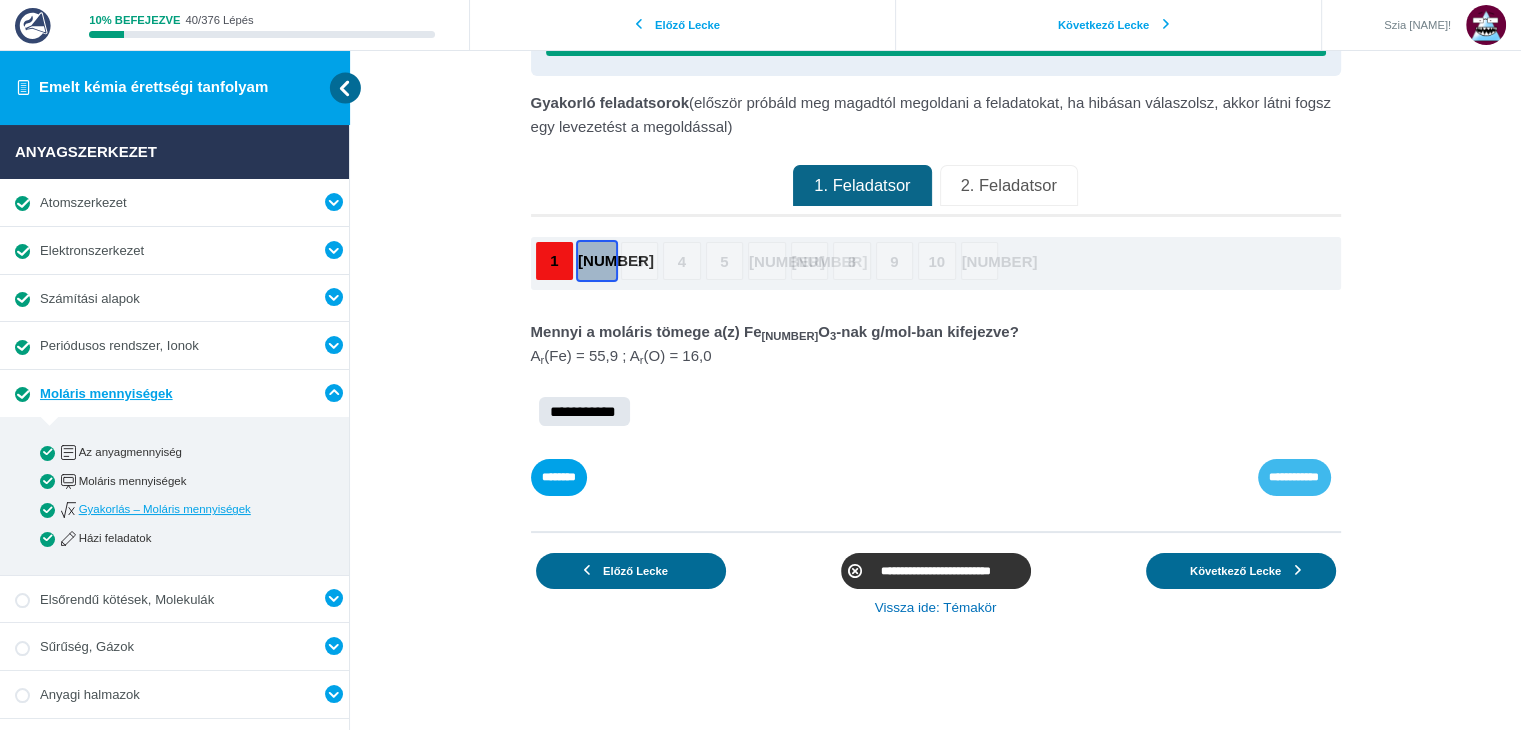 click on "**********" at bounding box center (0, 0) 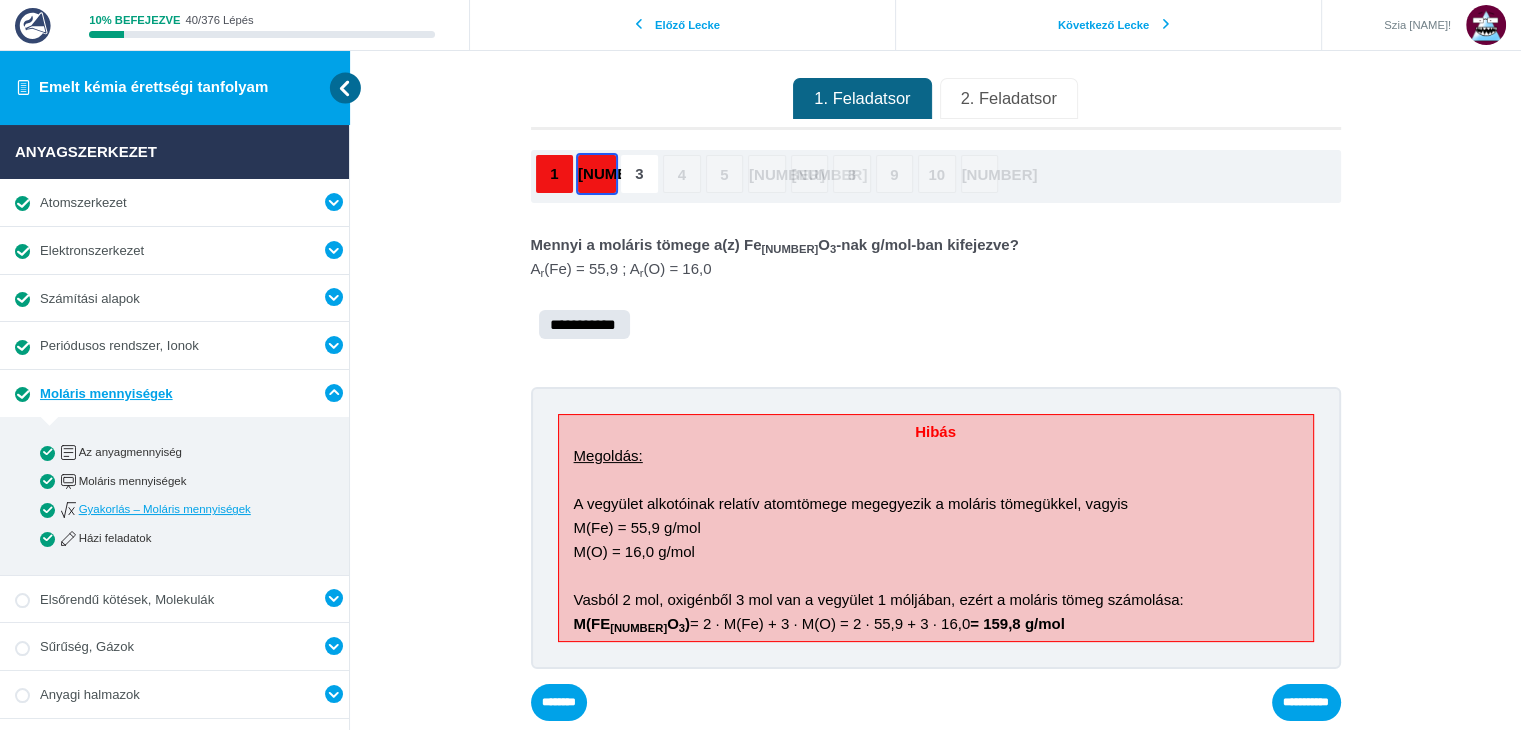 scroll, scrollTop: 252, scrollLeft: 0, axis: vertical 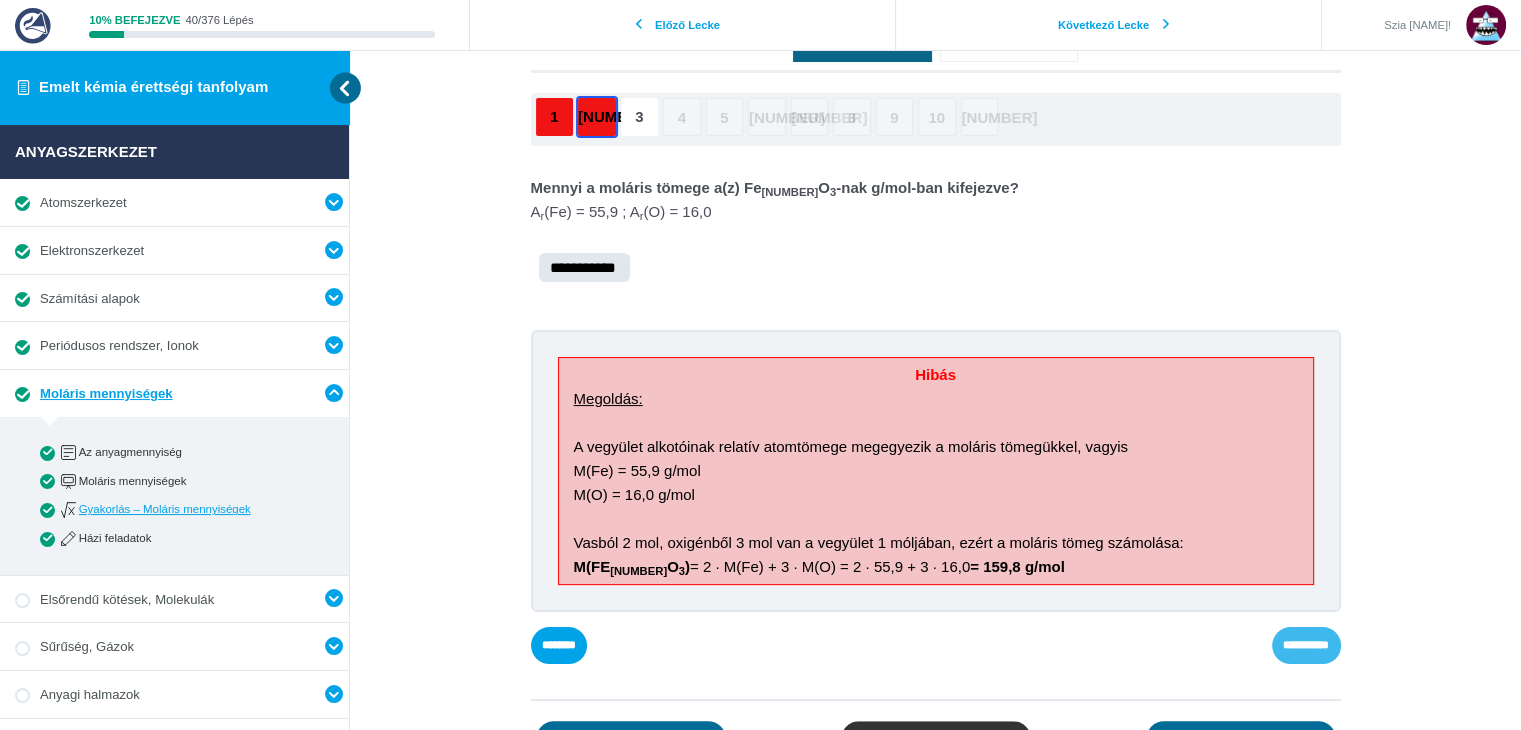 click on "**********" at bounding box center (0, 0) 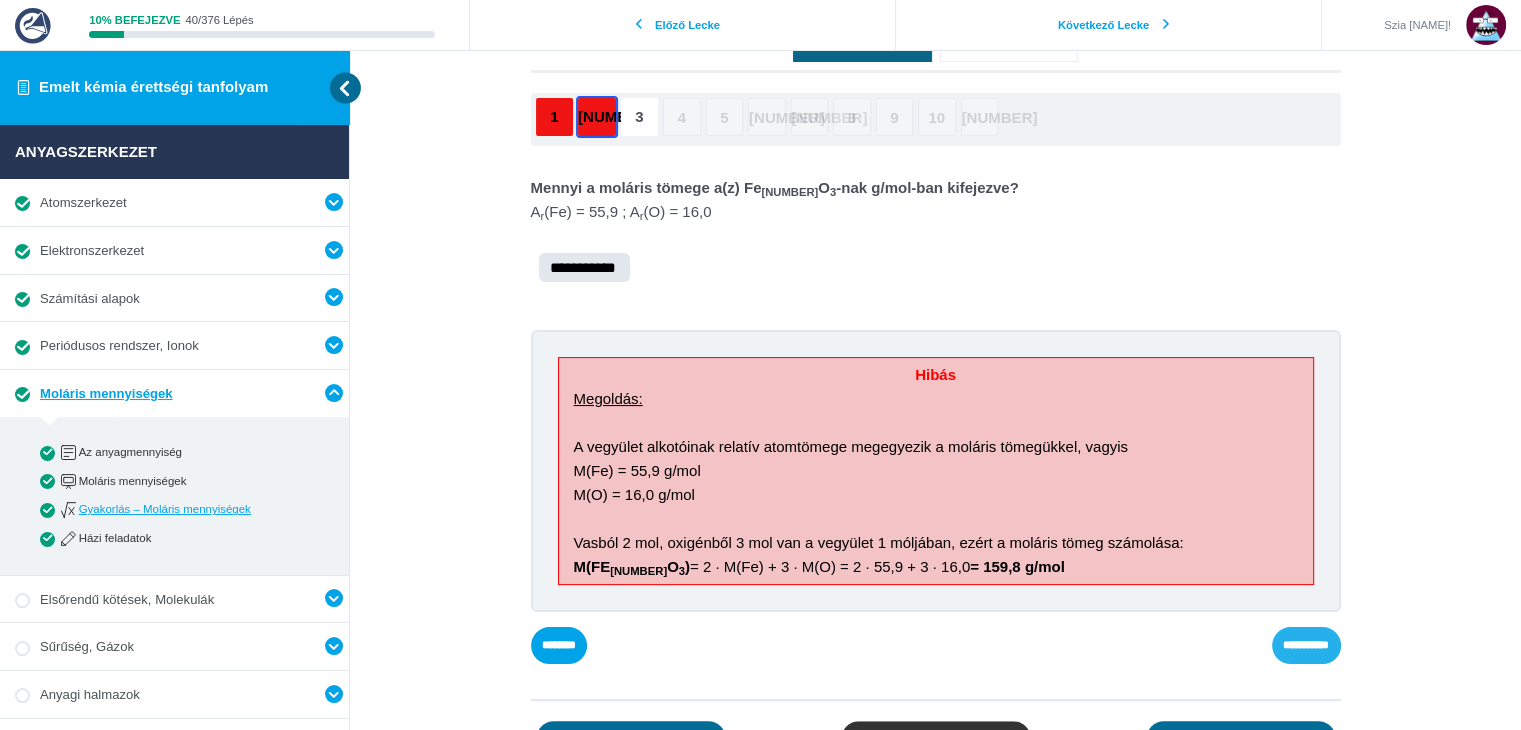 scroll, scrollTop: 120, scrollLeft: 0, axis: vertical 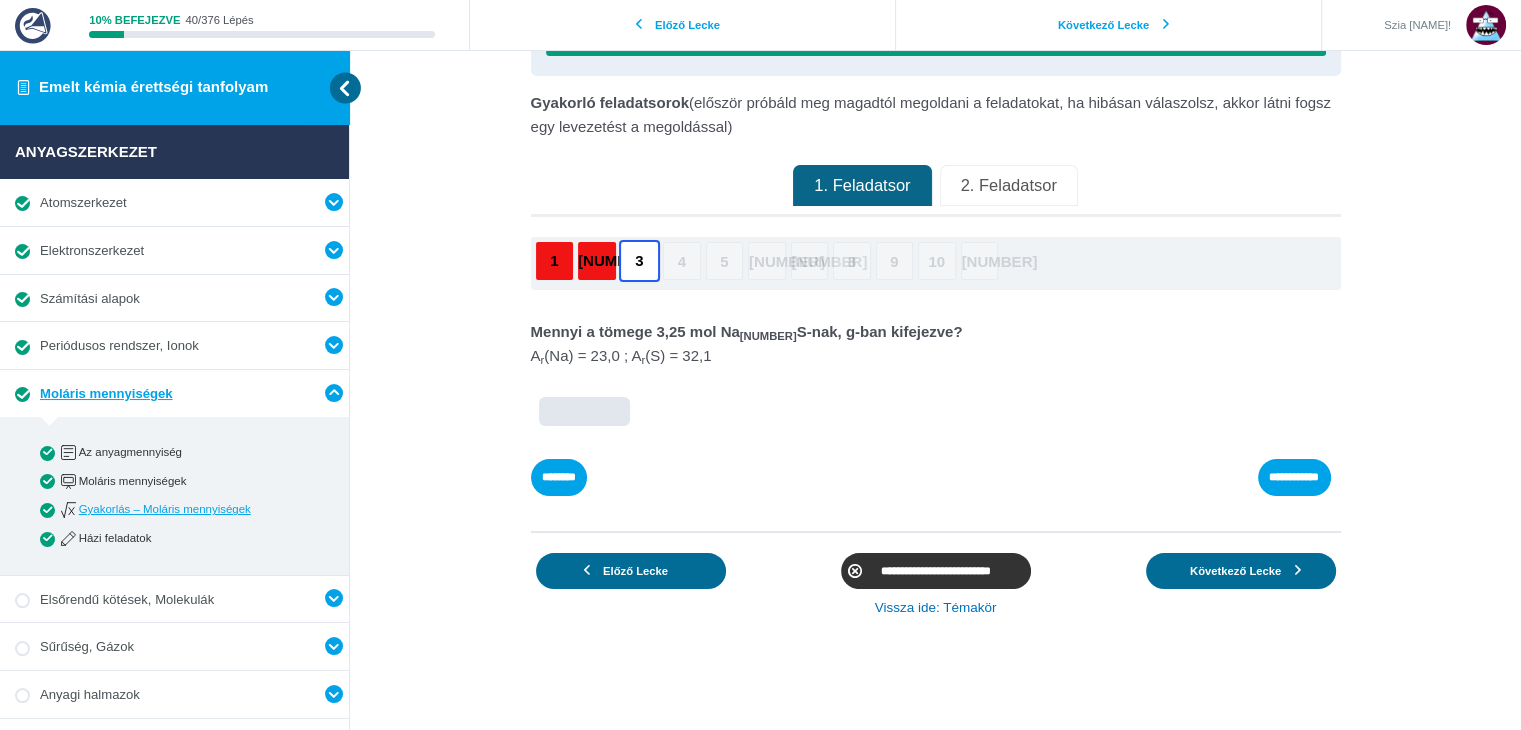 click at bounding box center (0, 0) 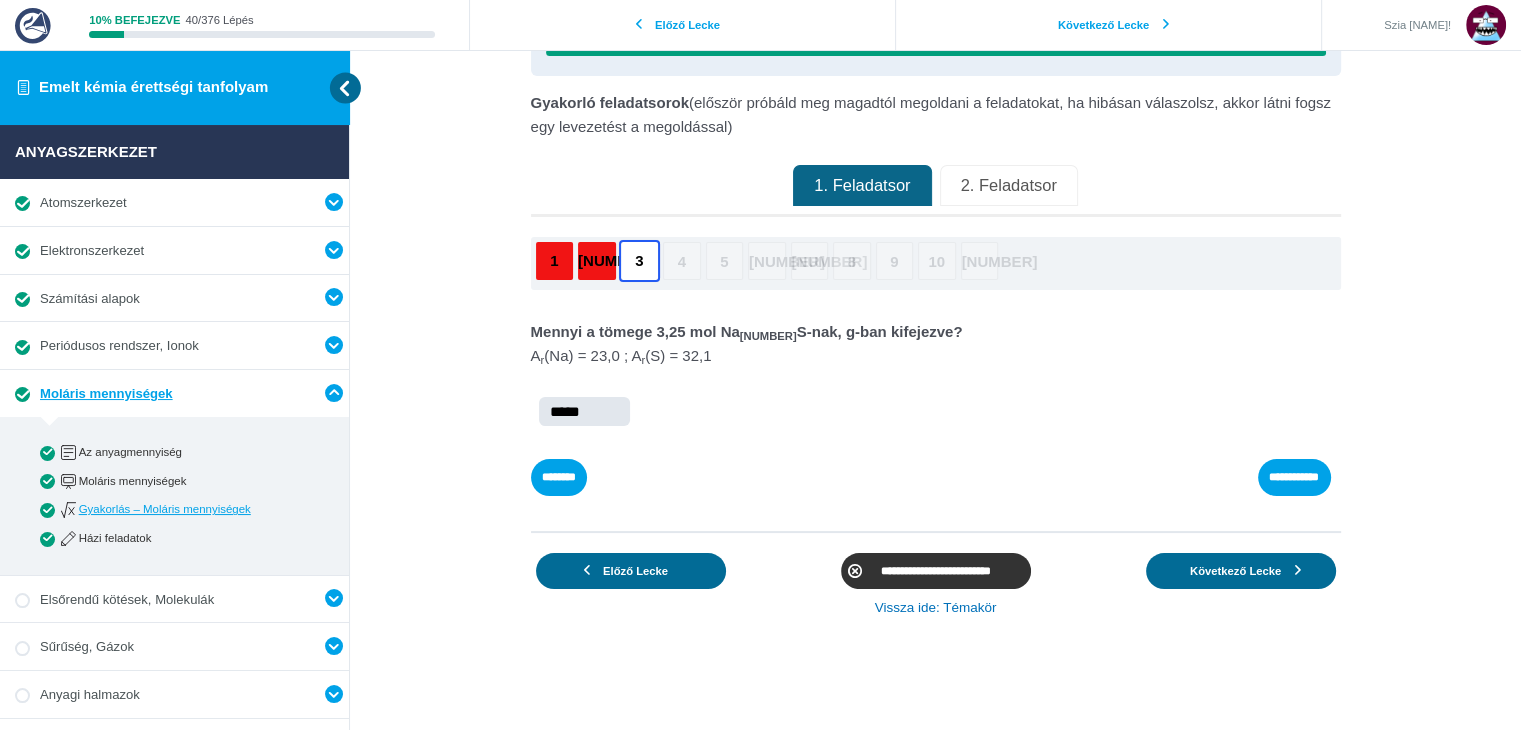 type on "*****" 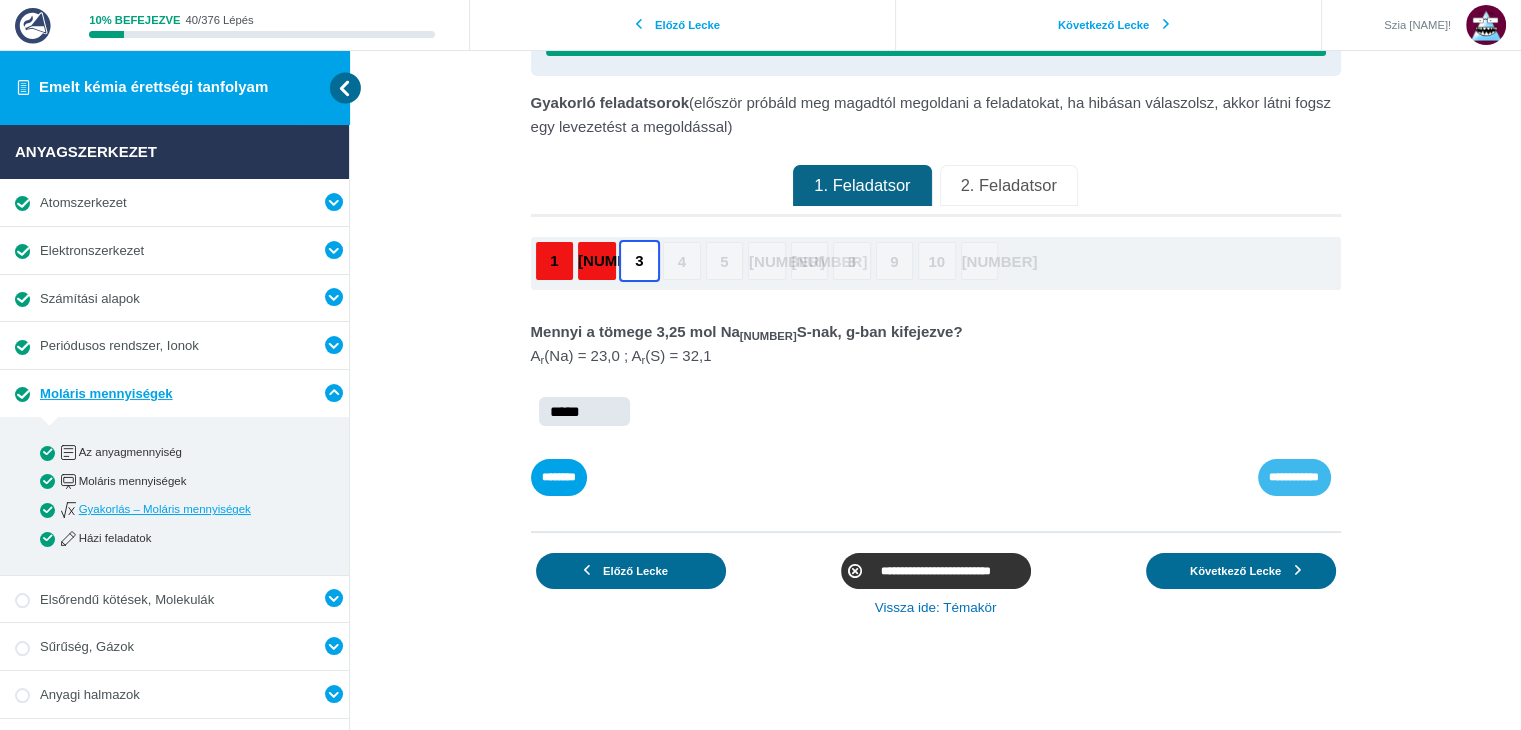 click on "**********" at bounding box center (0, 0) 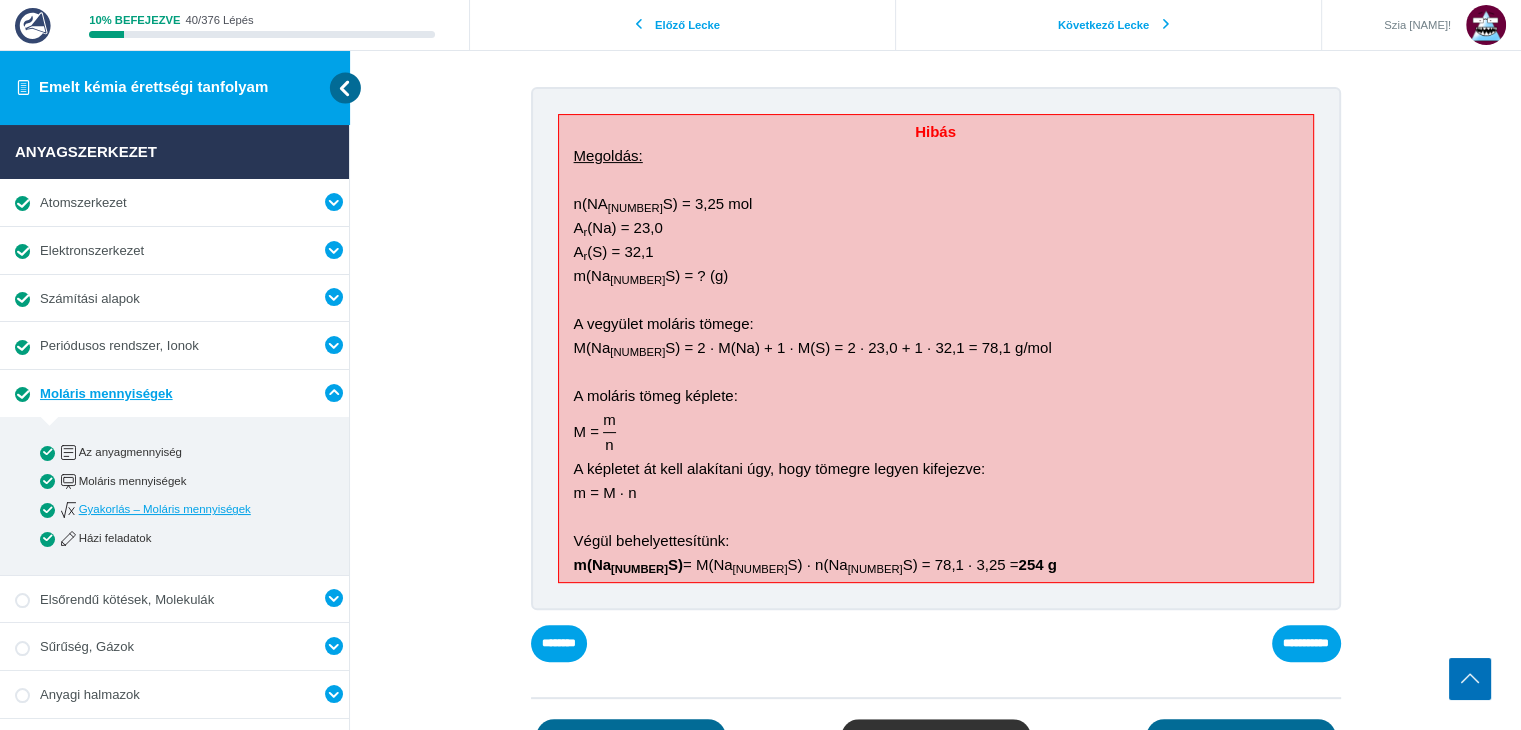 scroll, scrollTop: 552, scrollLeft: 0, axis: vertical 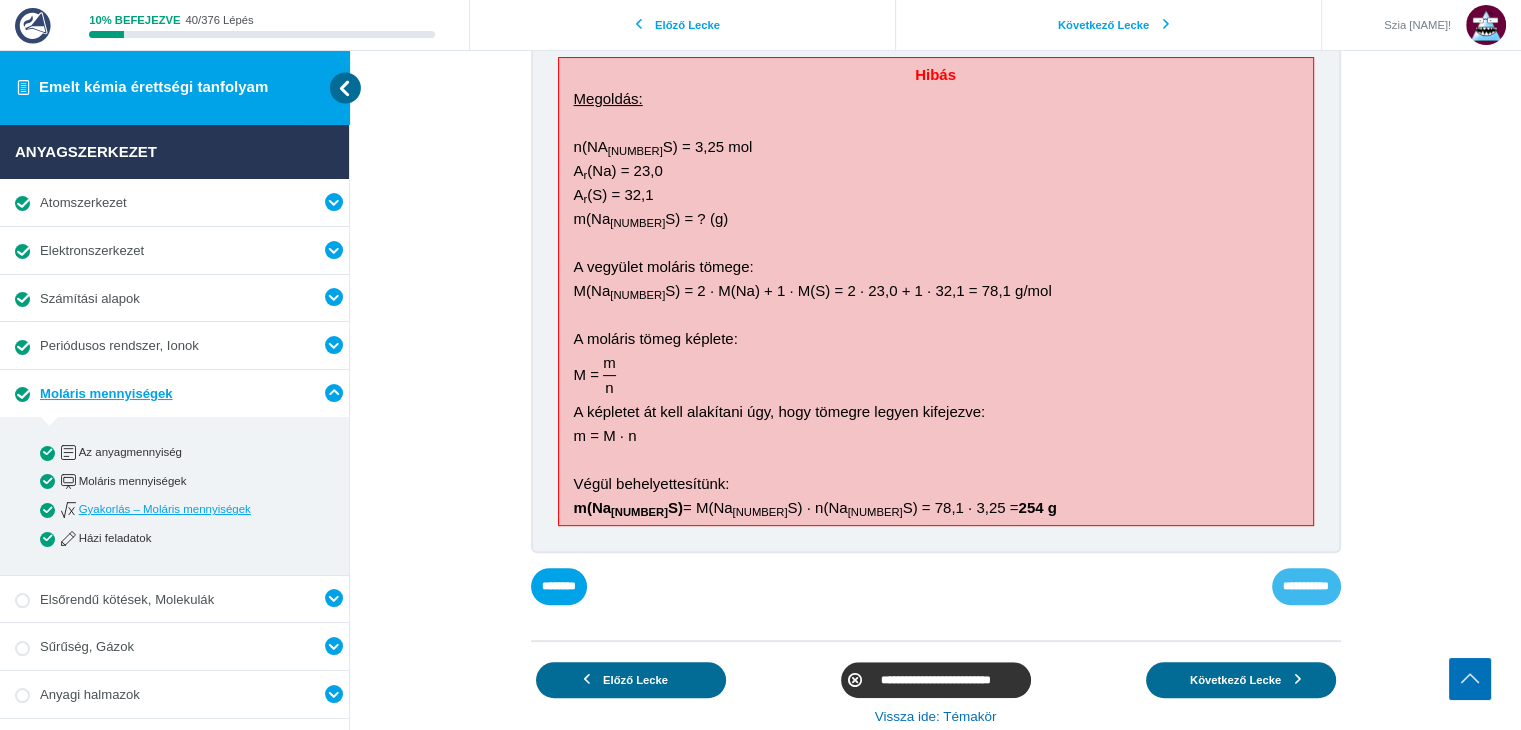 click on "**********" at bounding box center (0, 0) 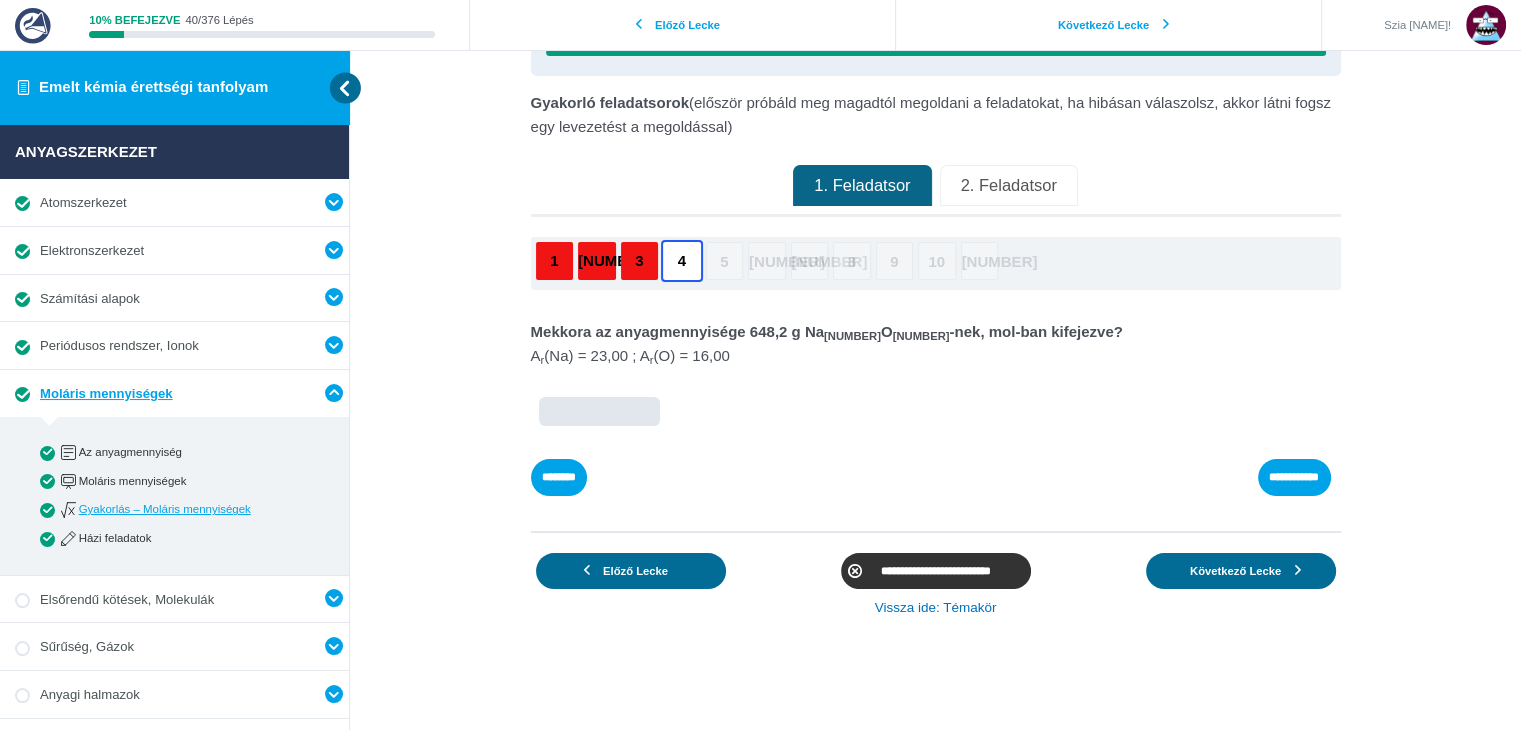 scroll, scrollTop: 120, scrollLeft: 0, axis: vertical 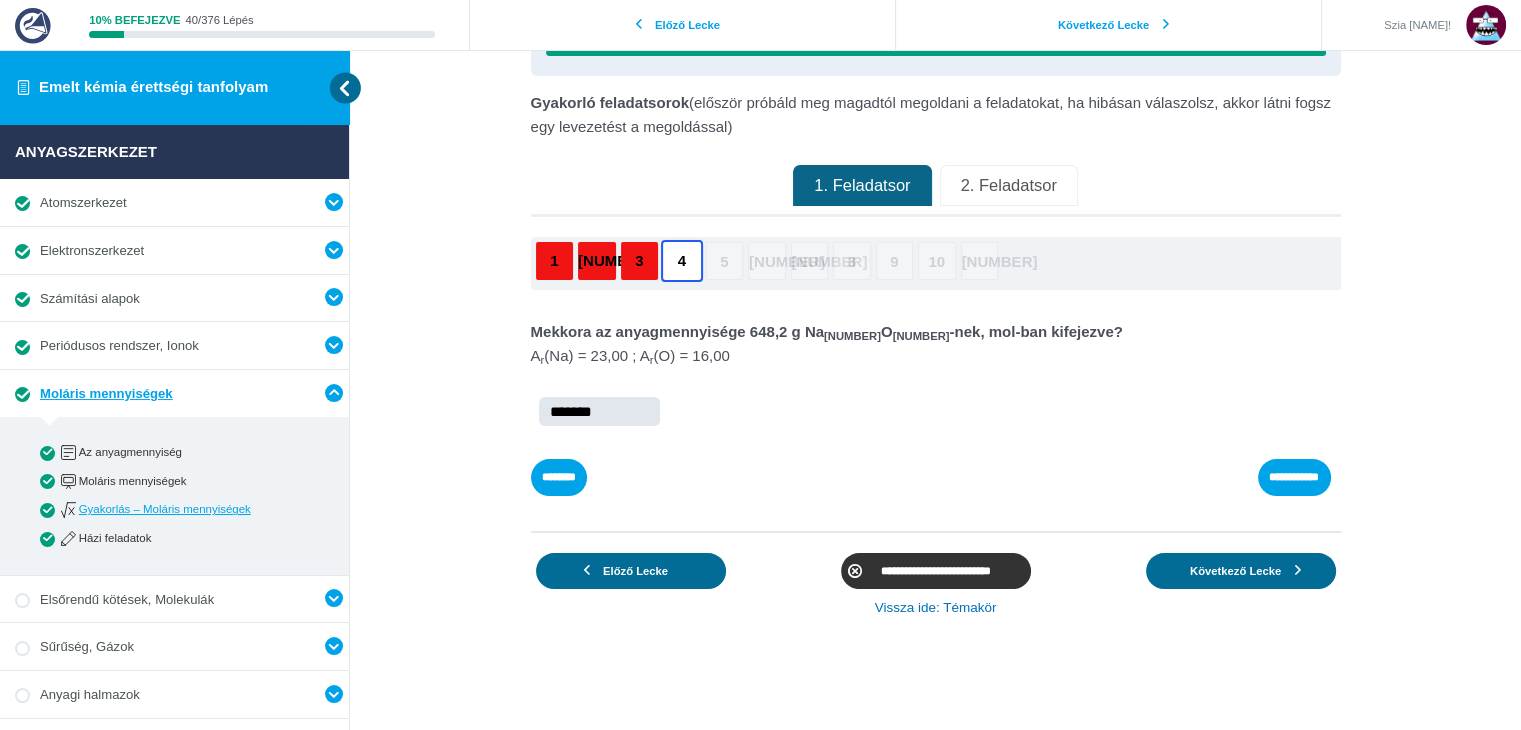 type on "*******" 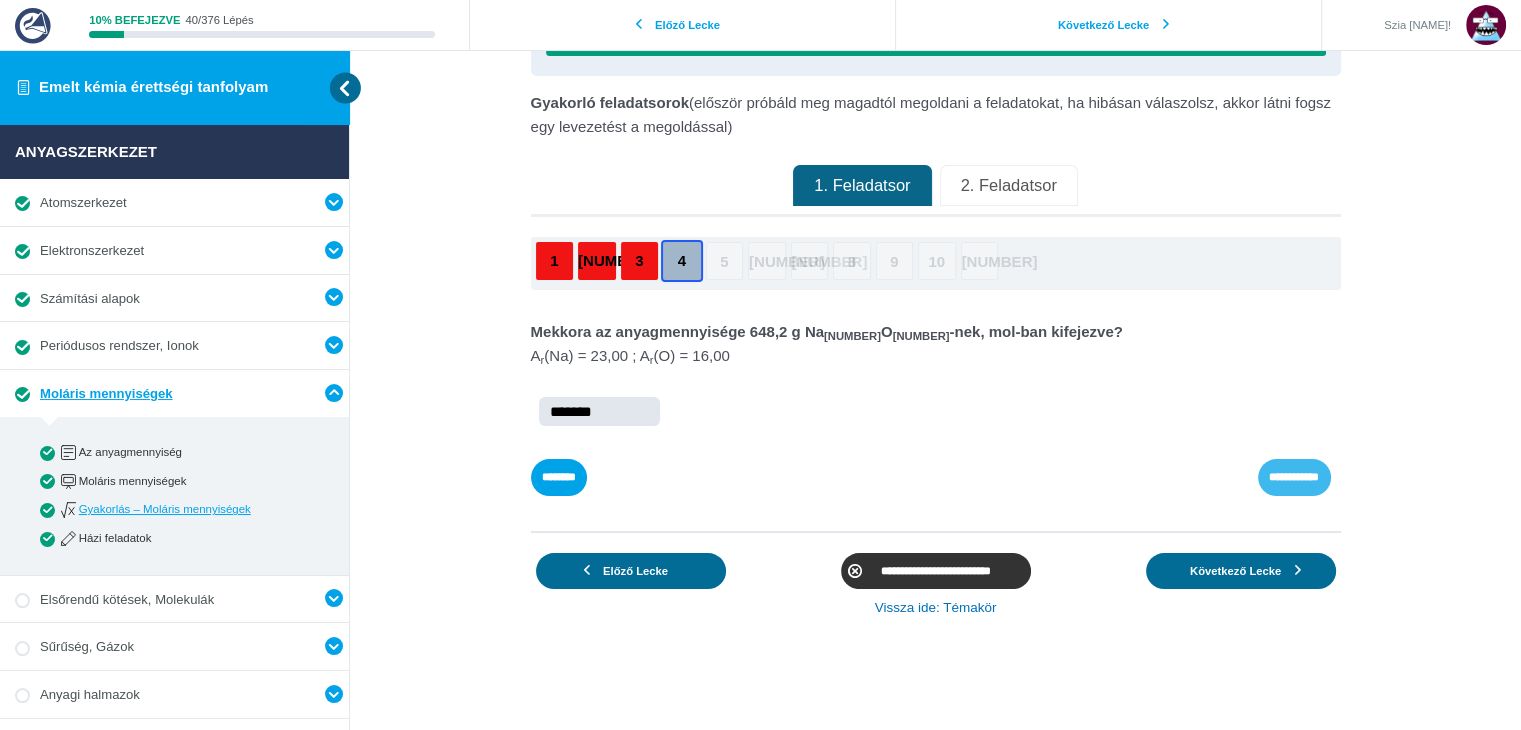 click on "**********" at bounding box center [0, 0] 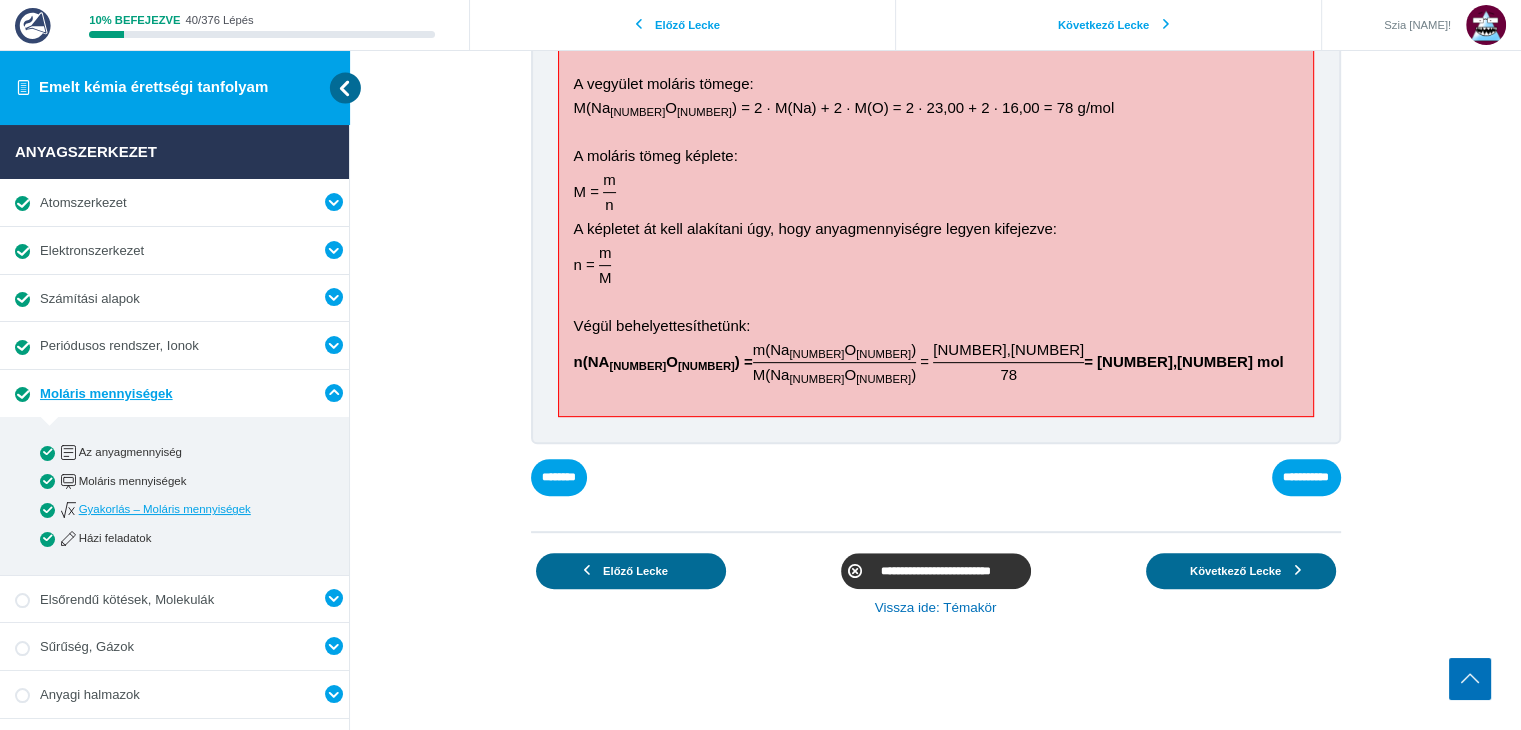 scroll, scrollTop: 744, scrollLeft: 0, axis: vertical 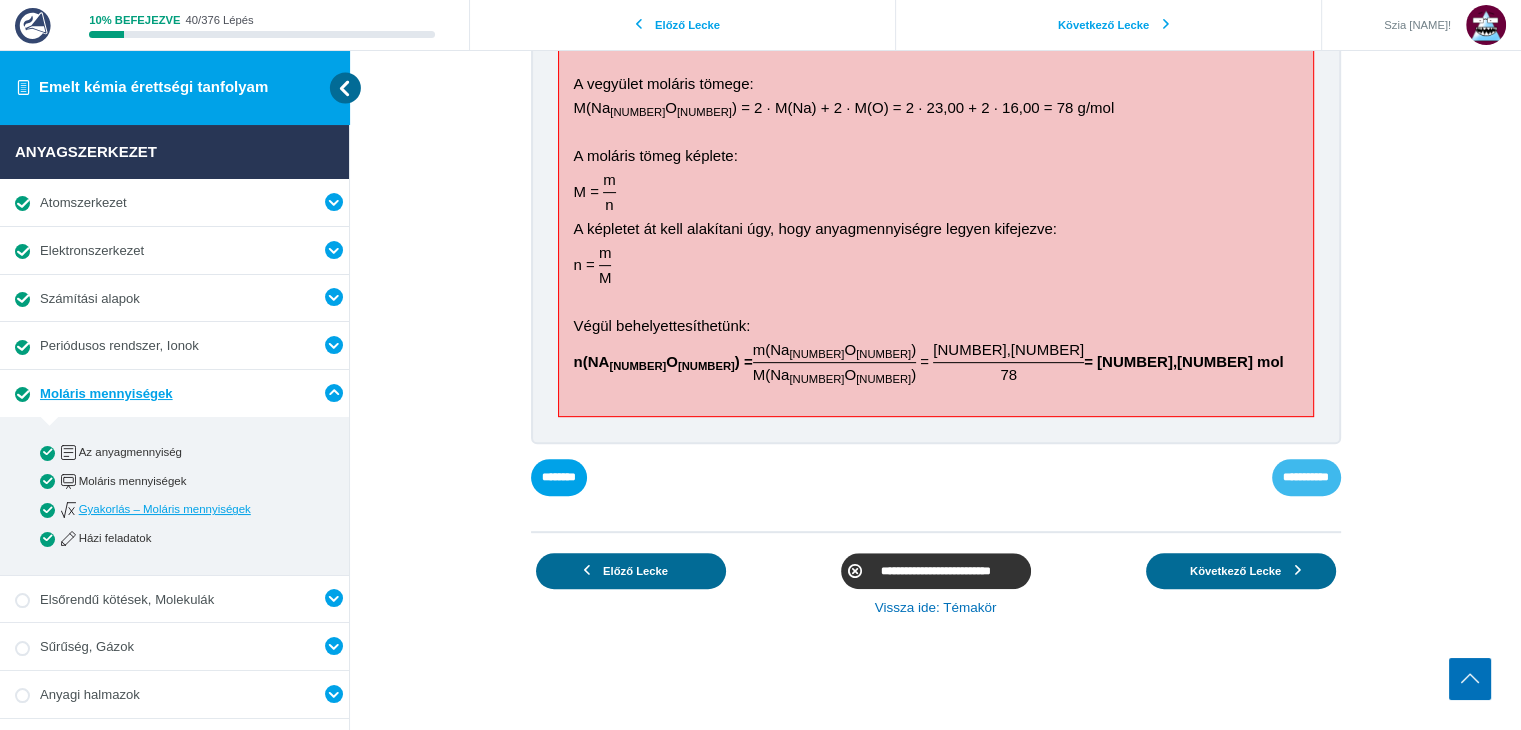 click on "**********" at bounding box center (0, 0) 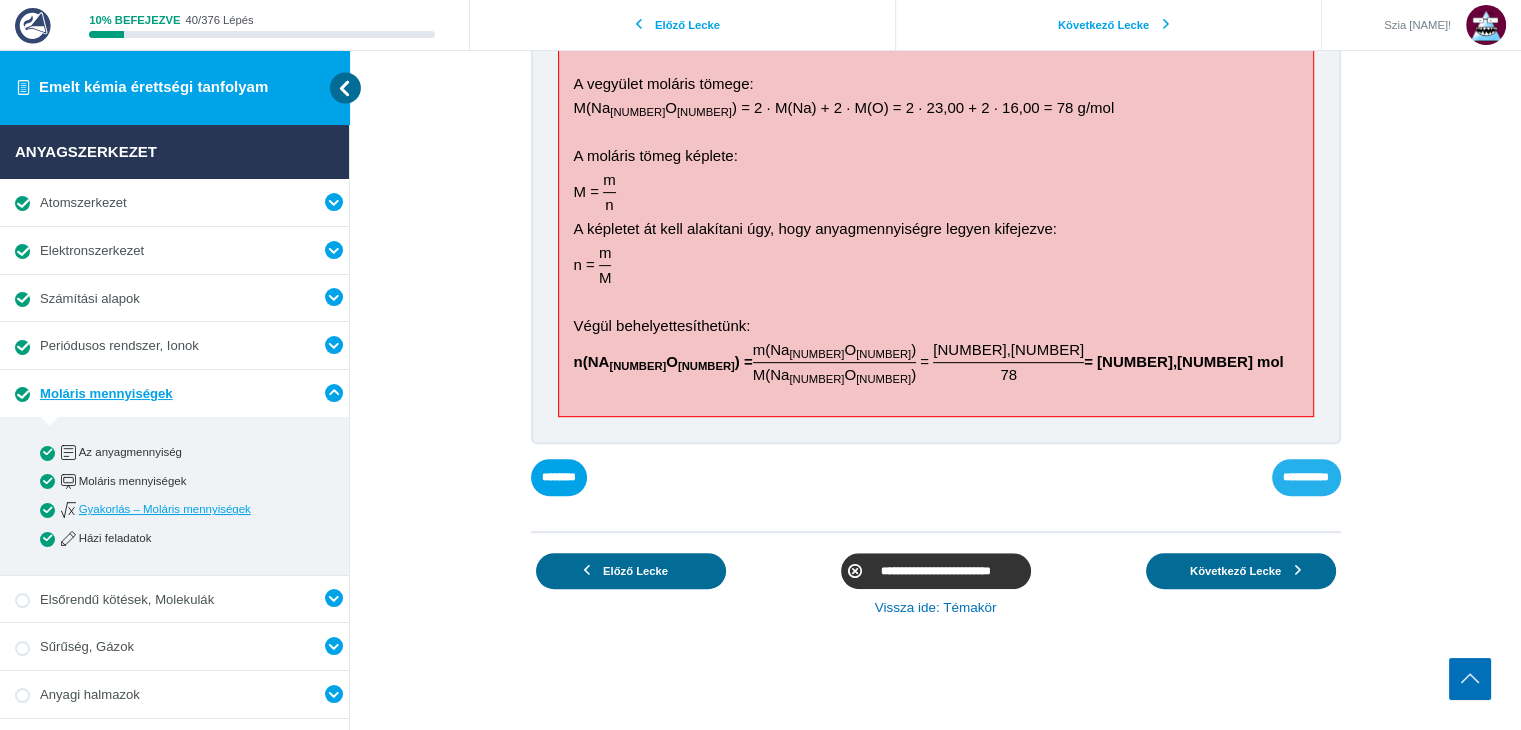 scroll, scrollTop: 120, scrollLeft: 0, axis: vertical 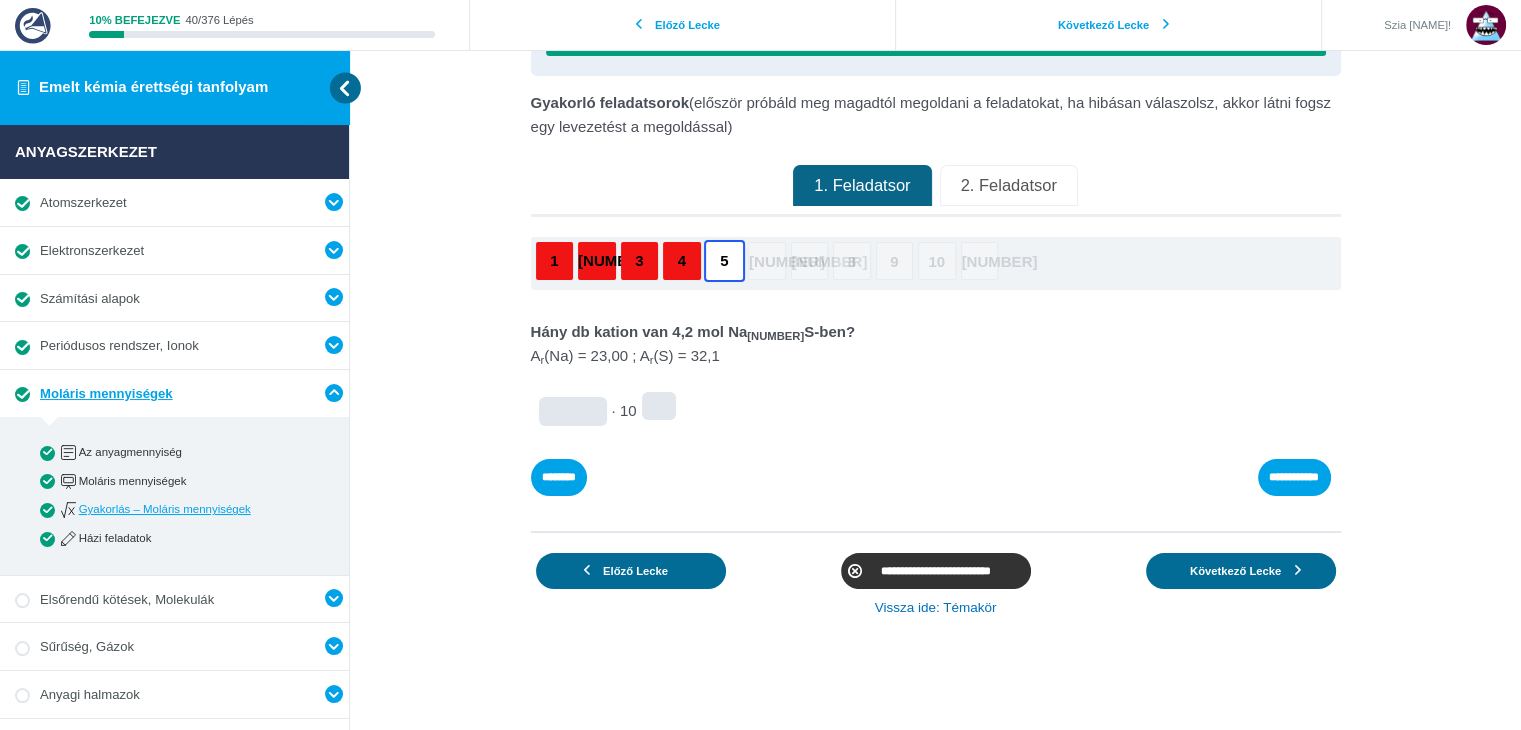 click at bounding box center (0, 0) 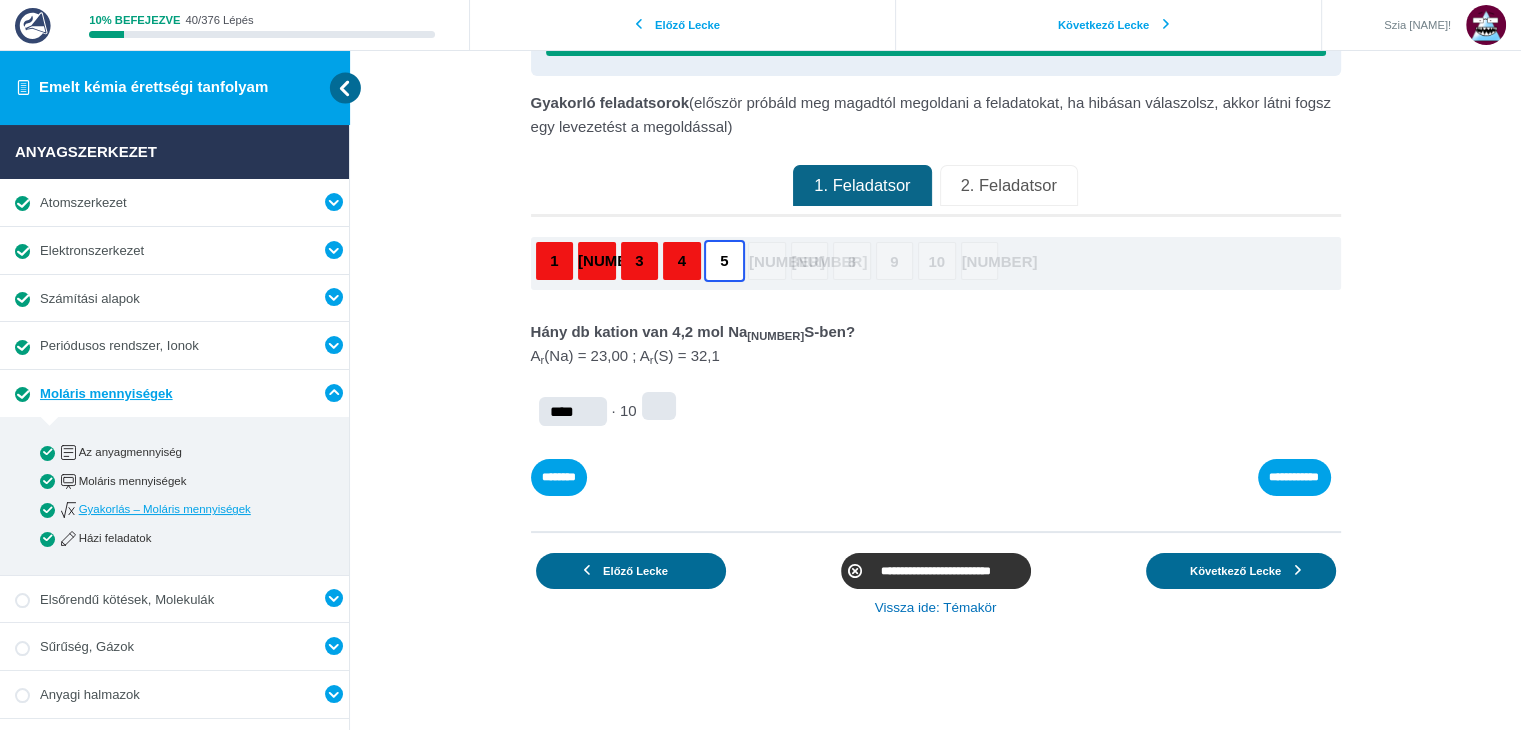 type on "****" 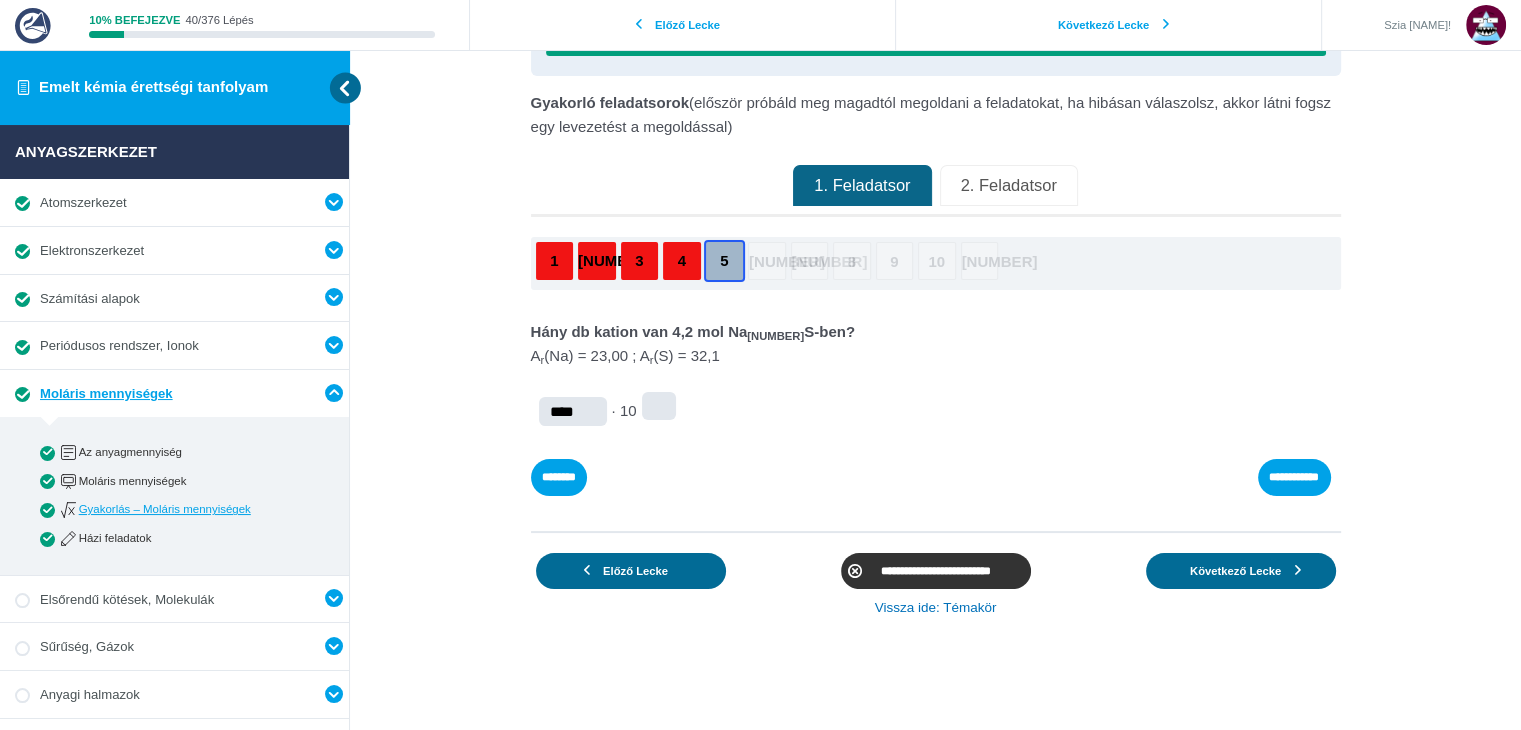 click at bounding box center (658, 406) 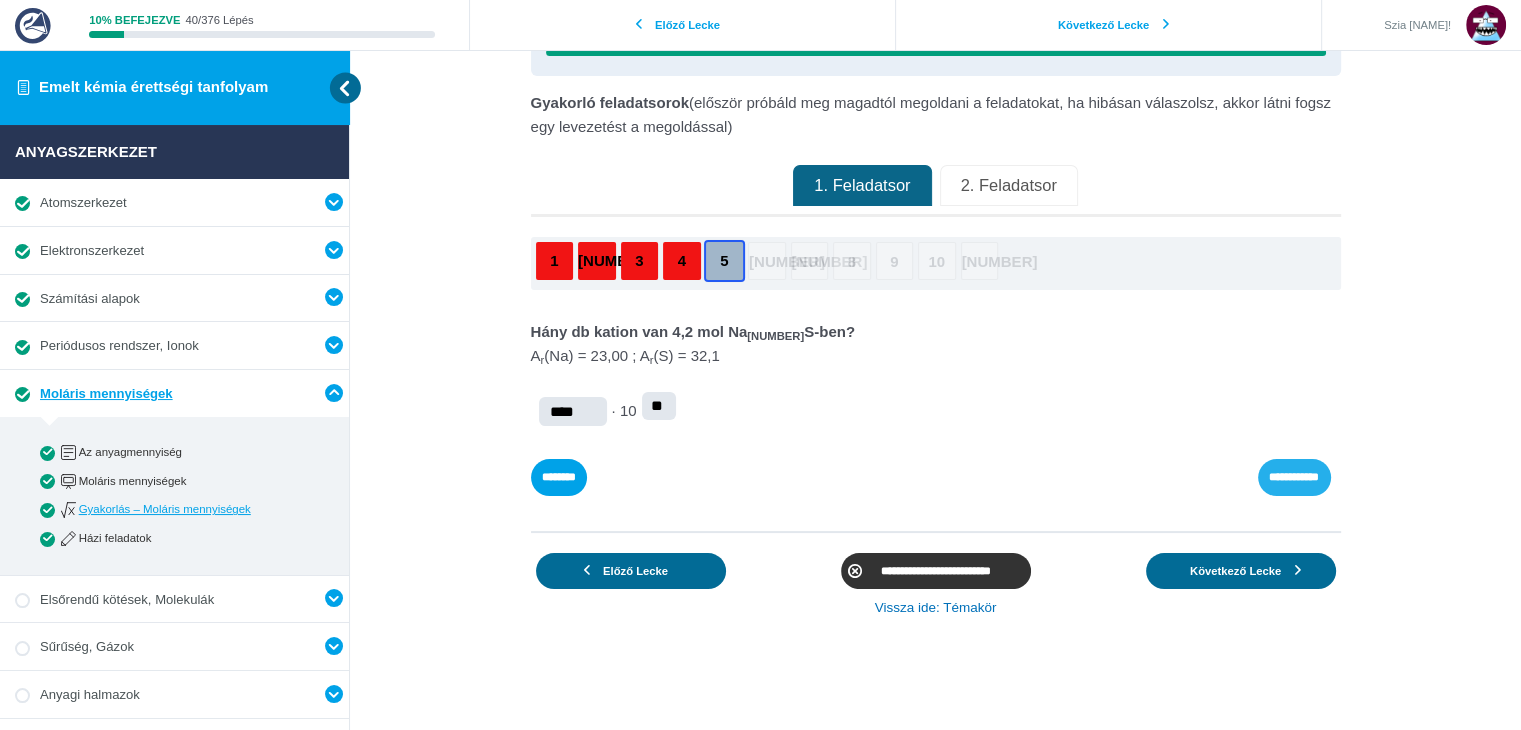 type on "**" 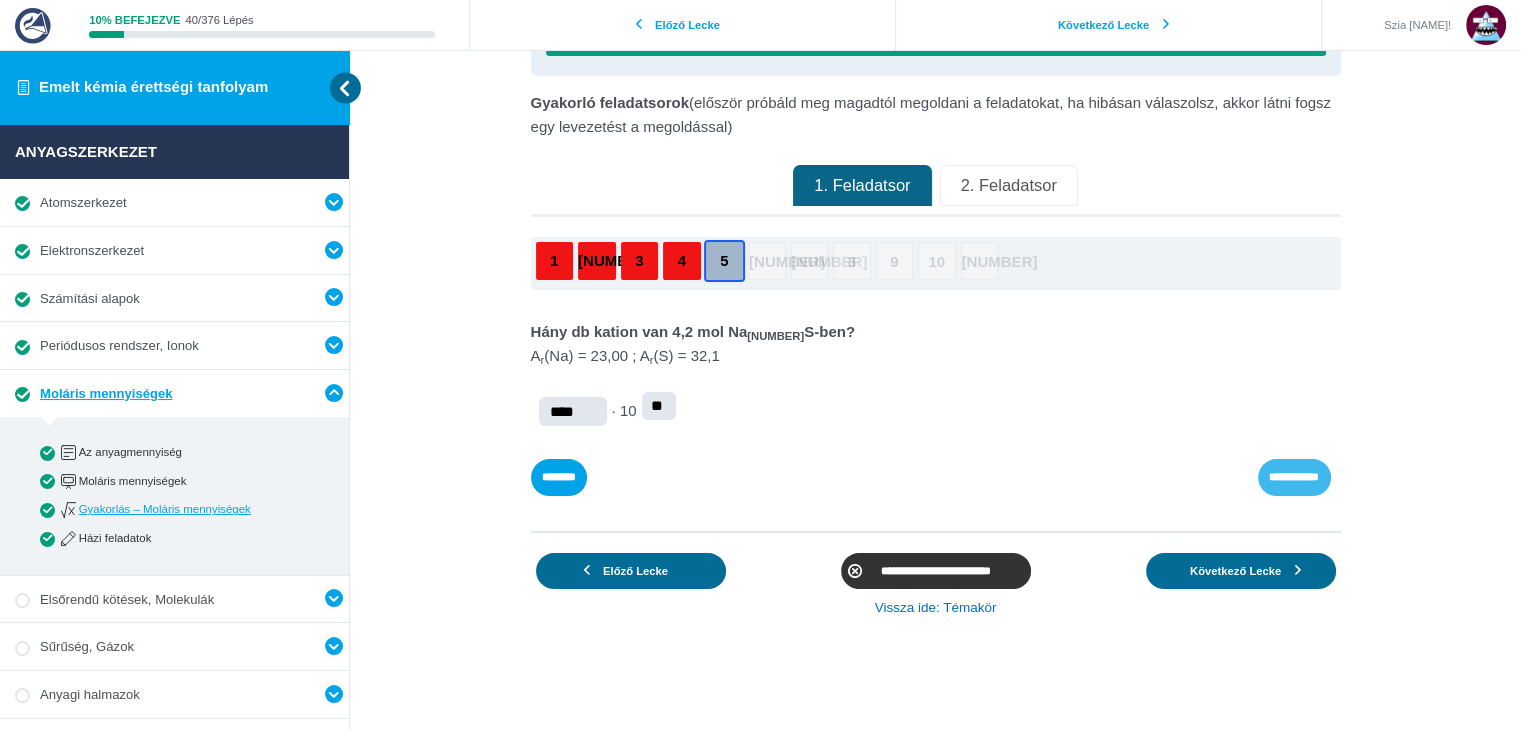 click on "**********" at bounding box center (0, 0) 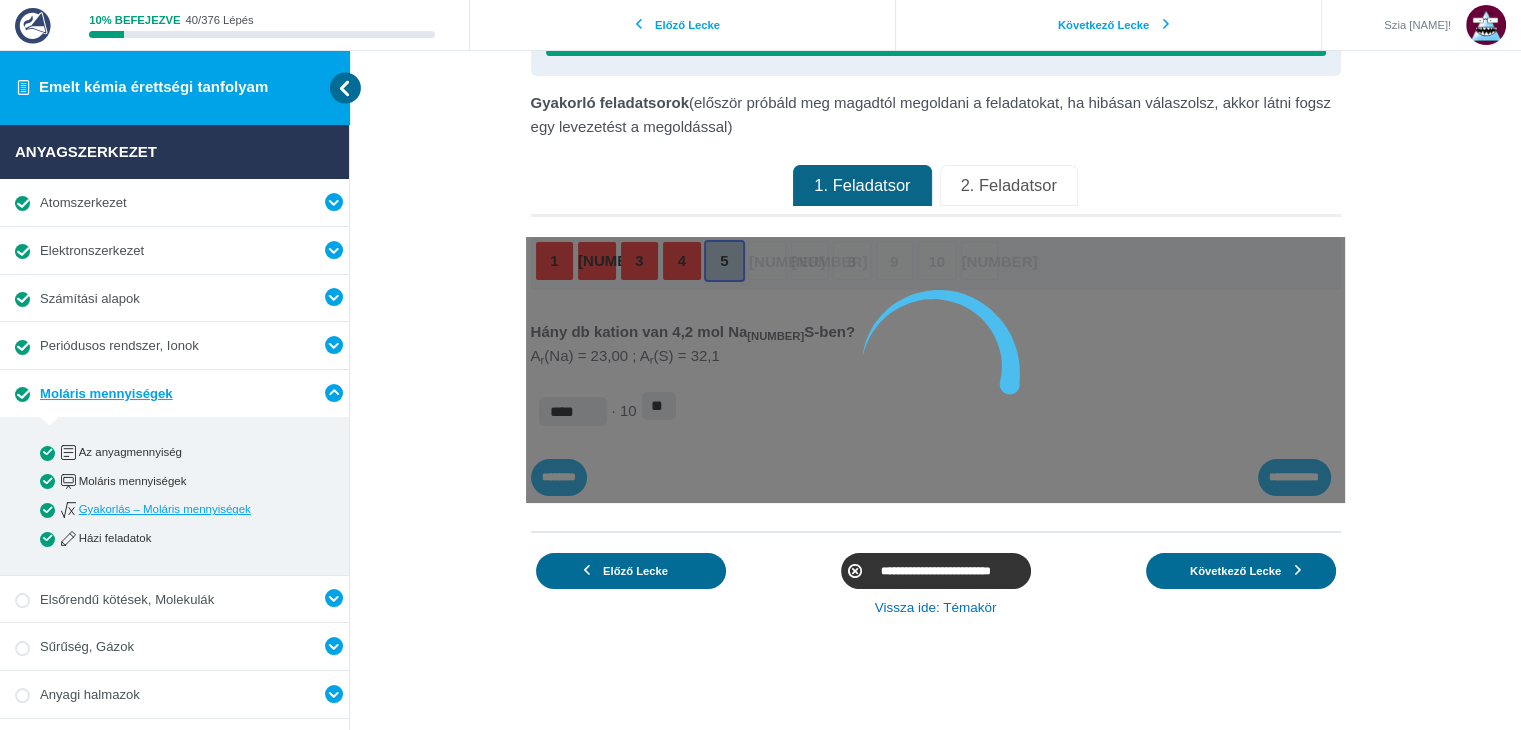 scroll, scrollTop: 152, scrollLeft: 0, axis: vertical 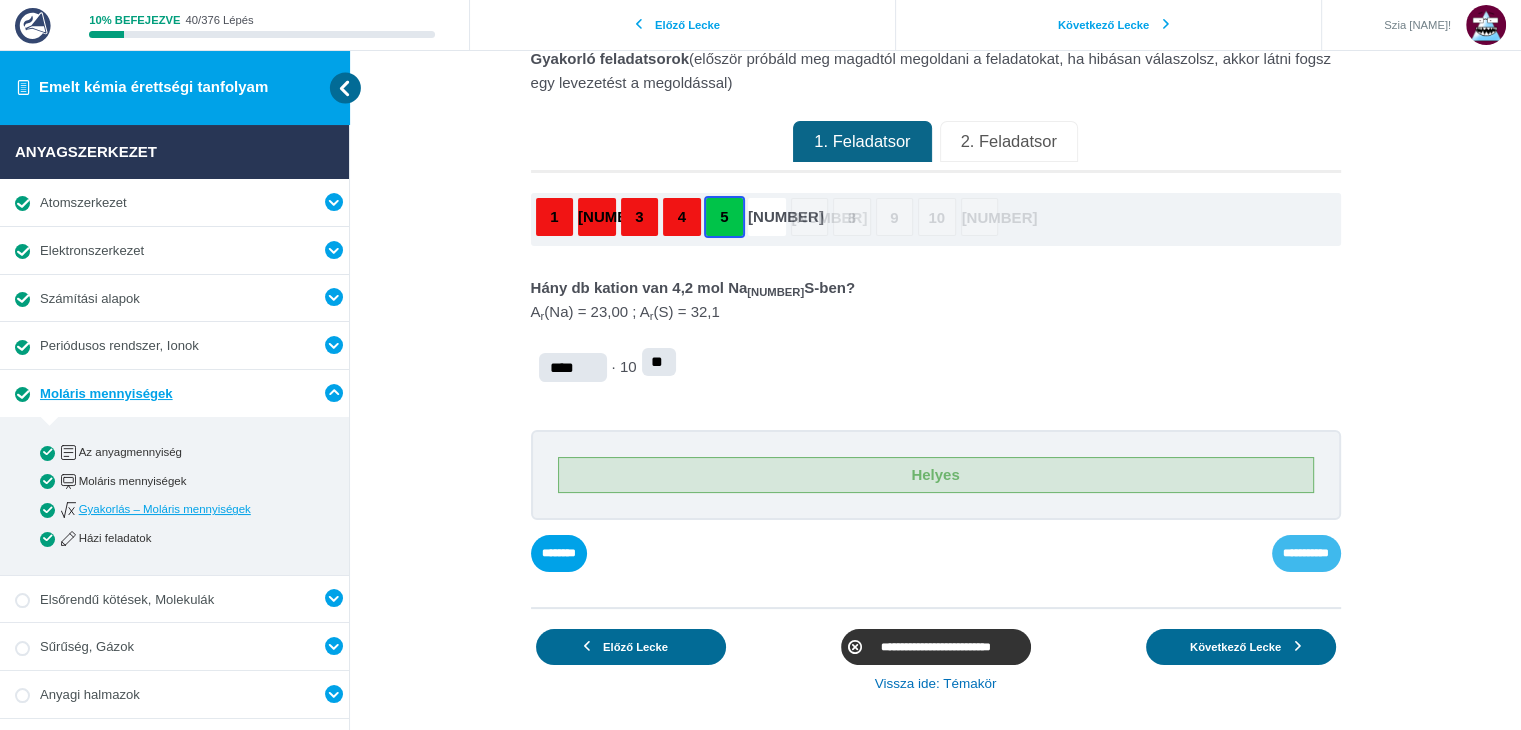 click on "**********" at bounding box center [0, 0] 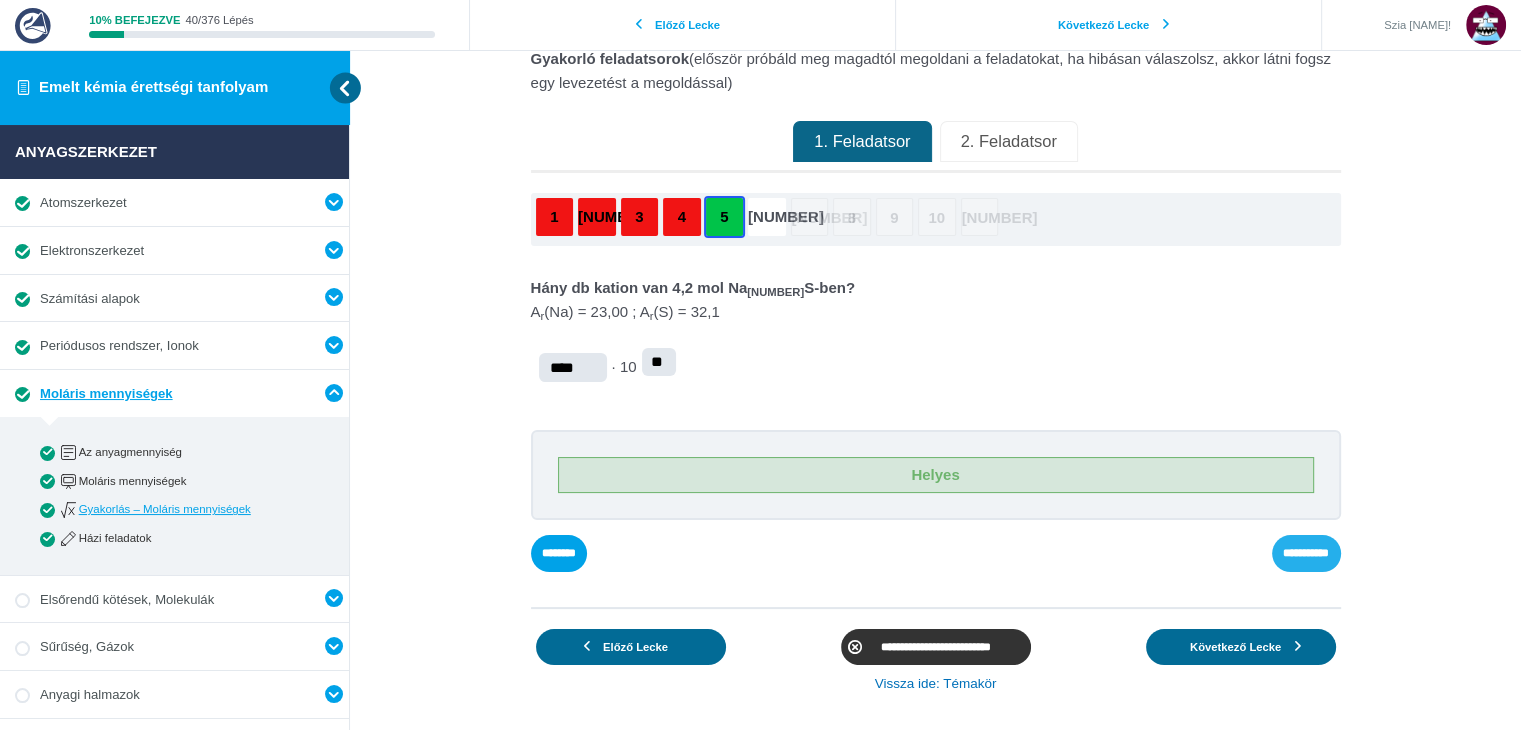 scroll, scrollTop: 120, scrollLeft: 0, axis: vertical 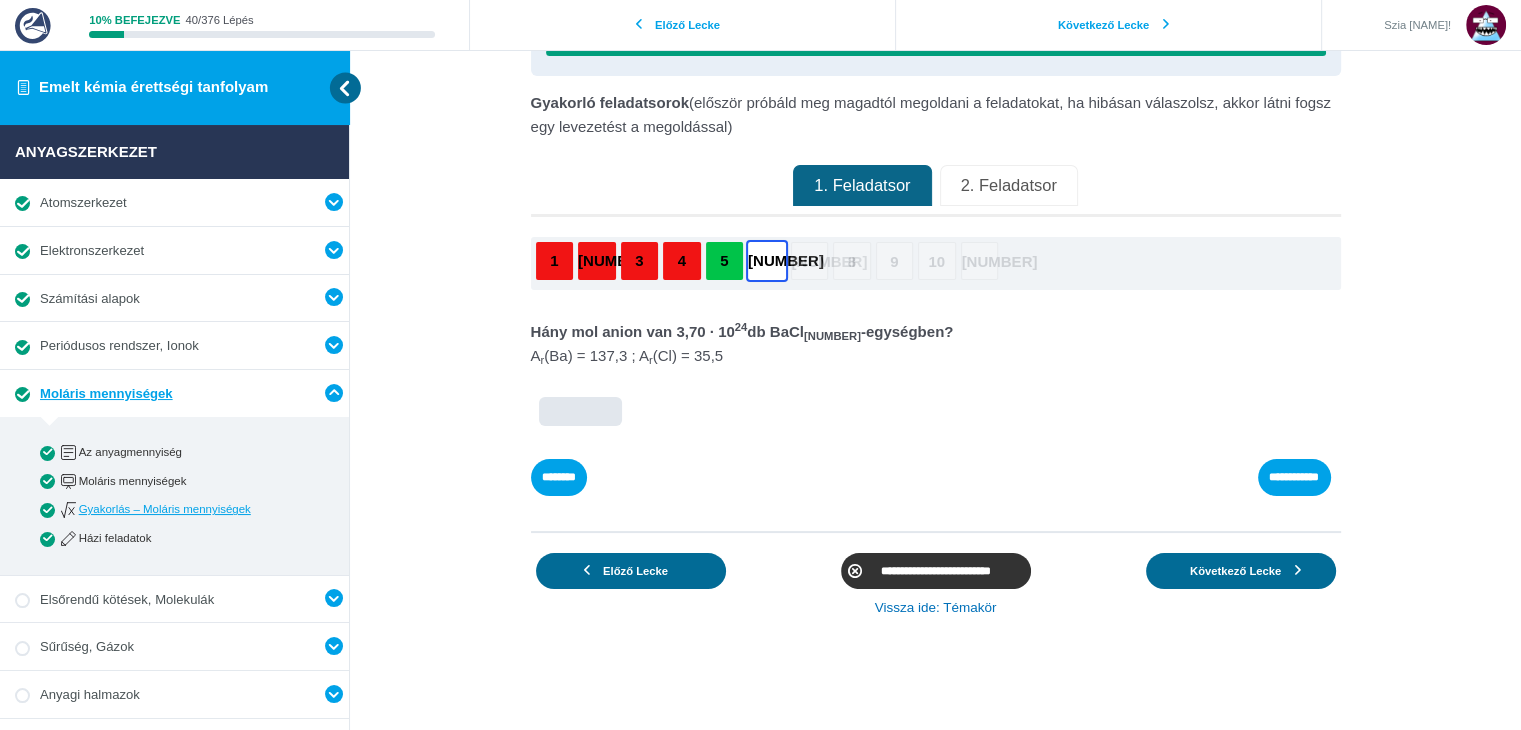 click at bounding box center [0, 0] 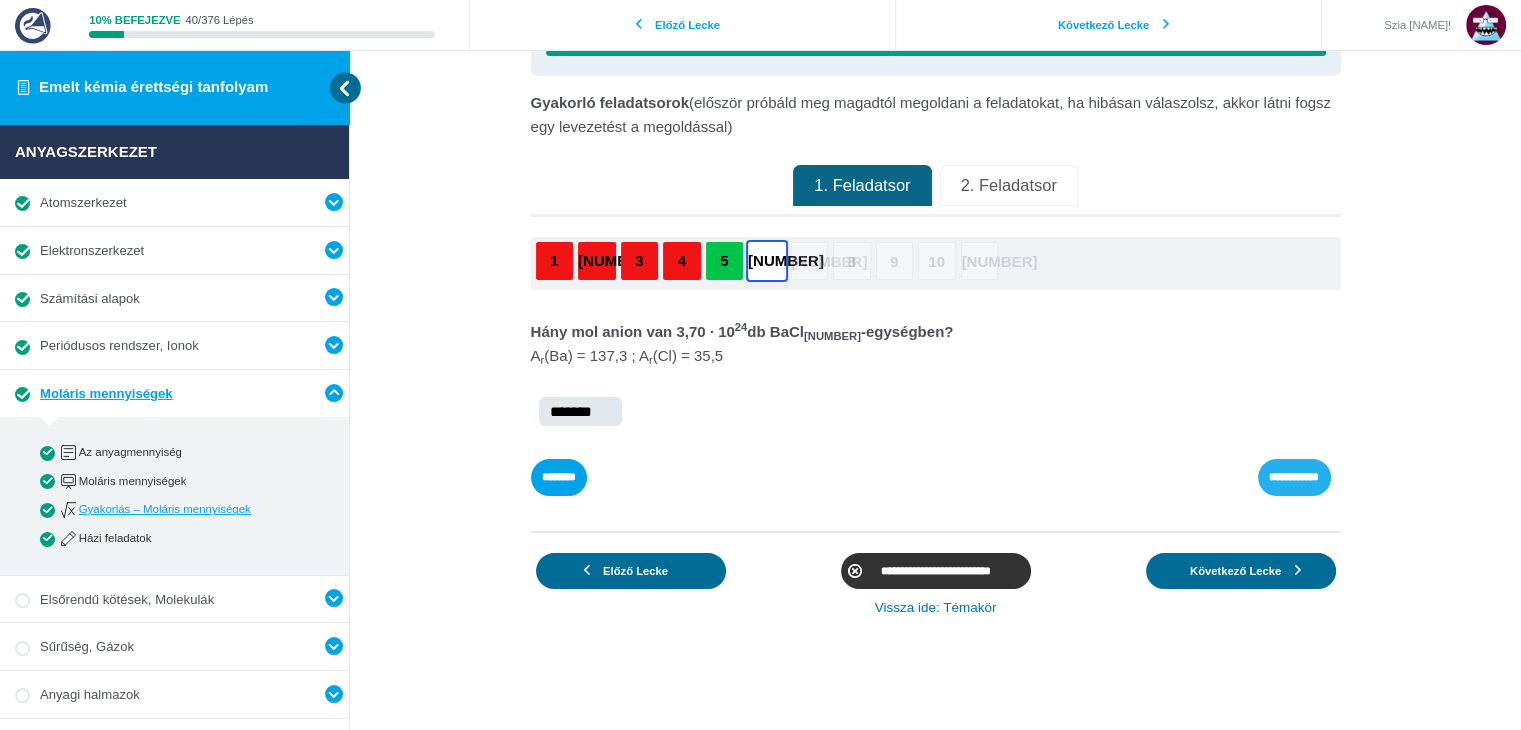 type on "*******" 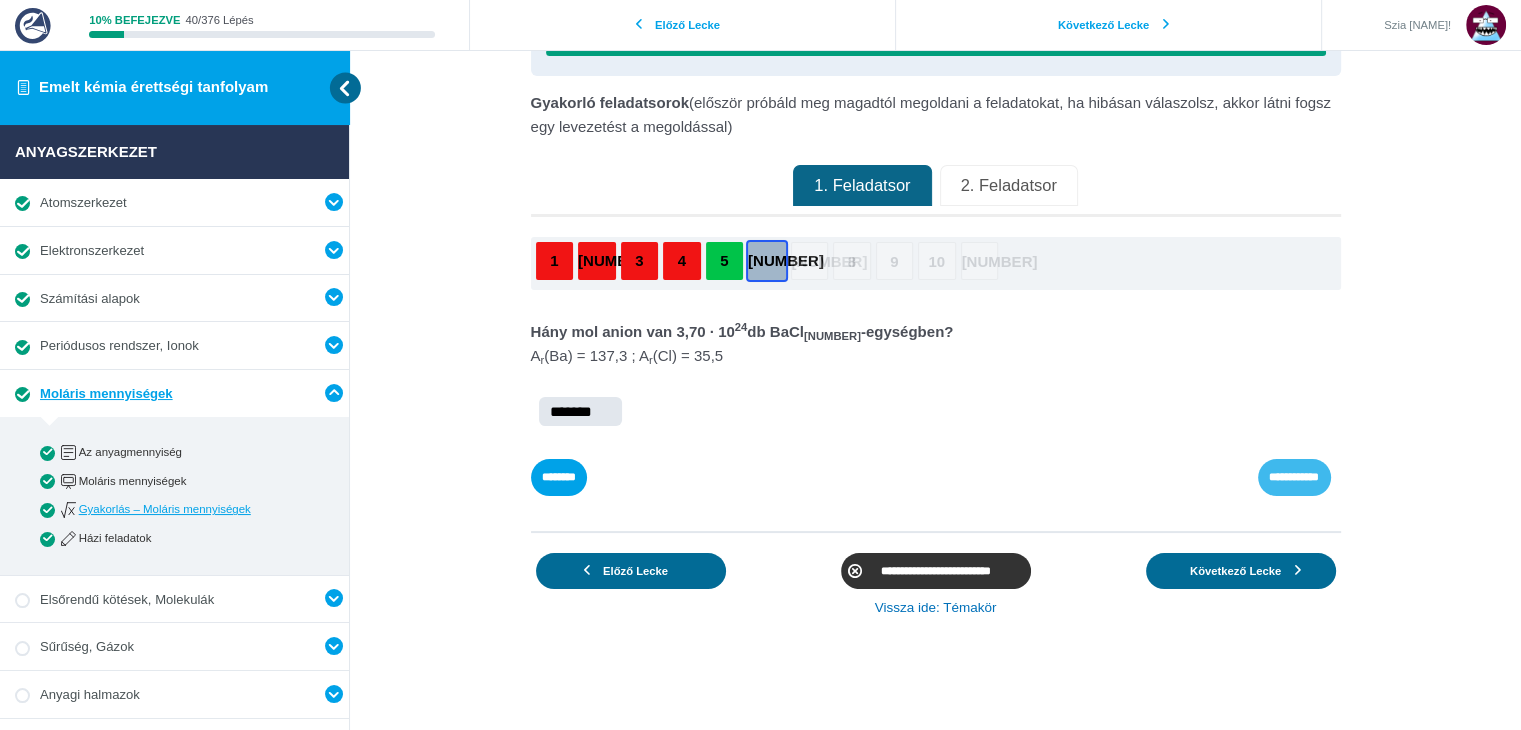 click on "**********" at bounding box center (0, 0) 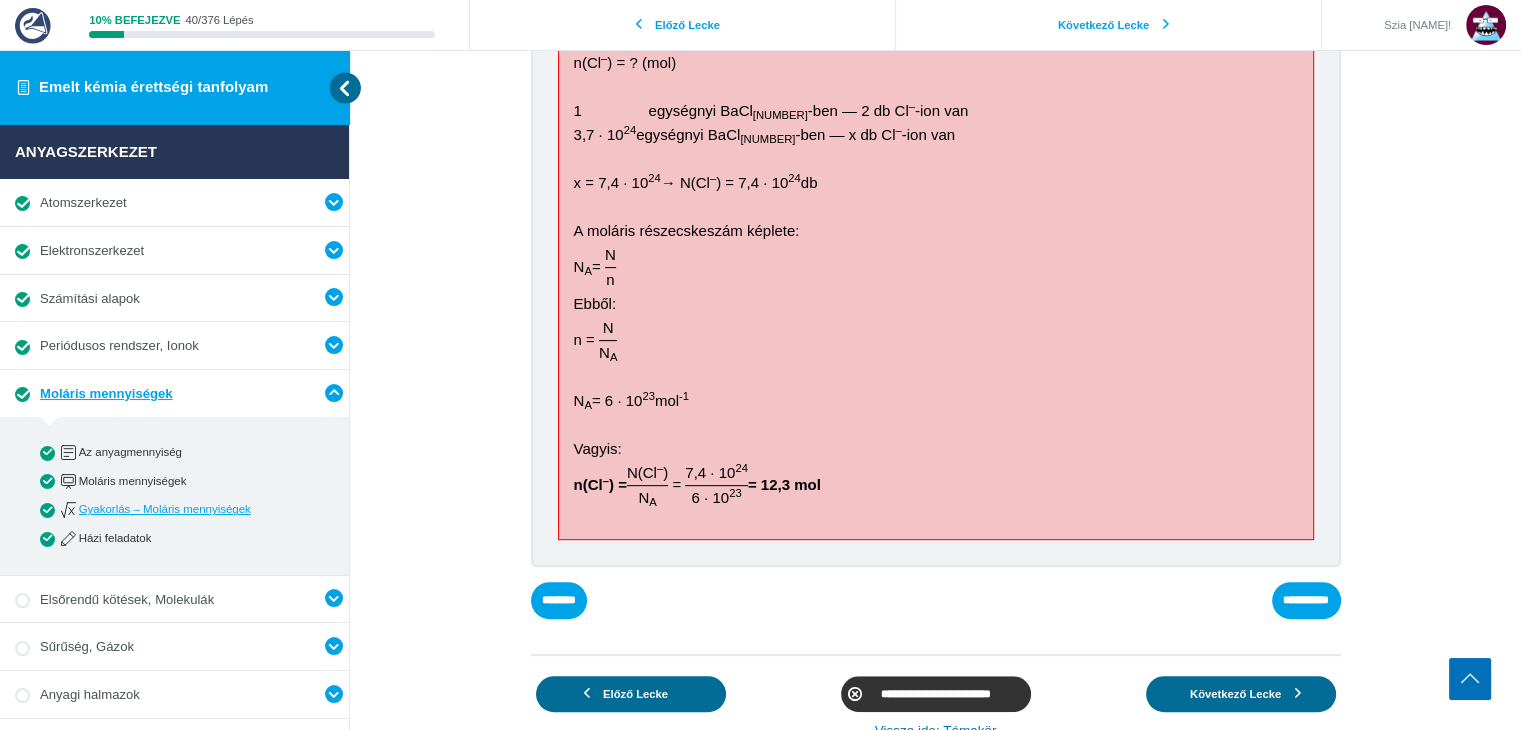 scroll, scrollTop: 684, scrollLeft: 0, axis: vertical 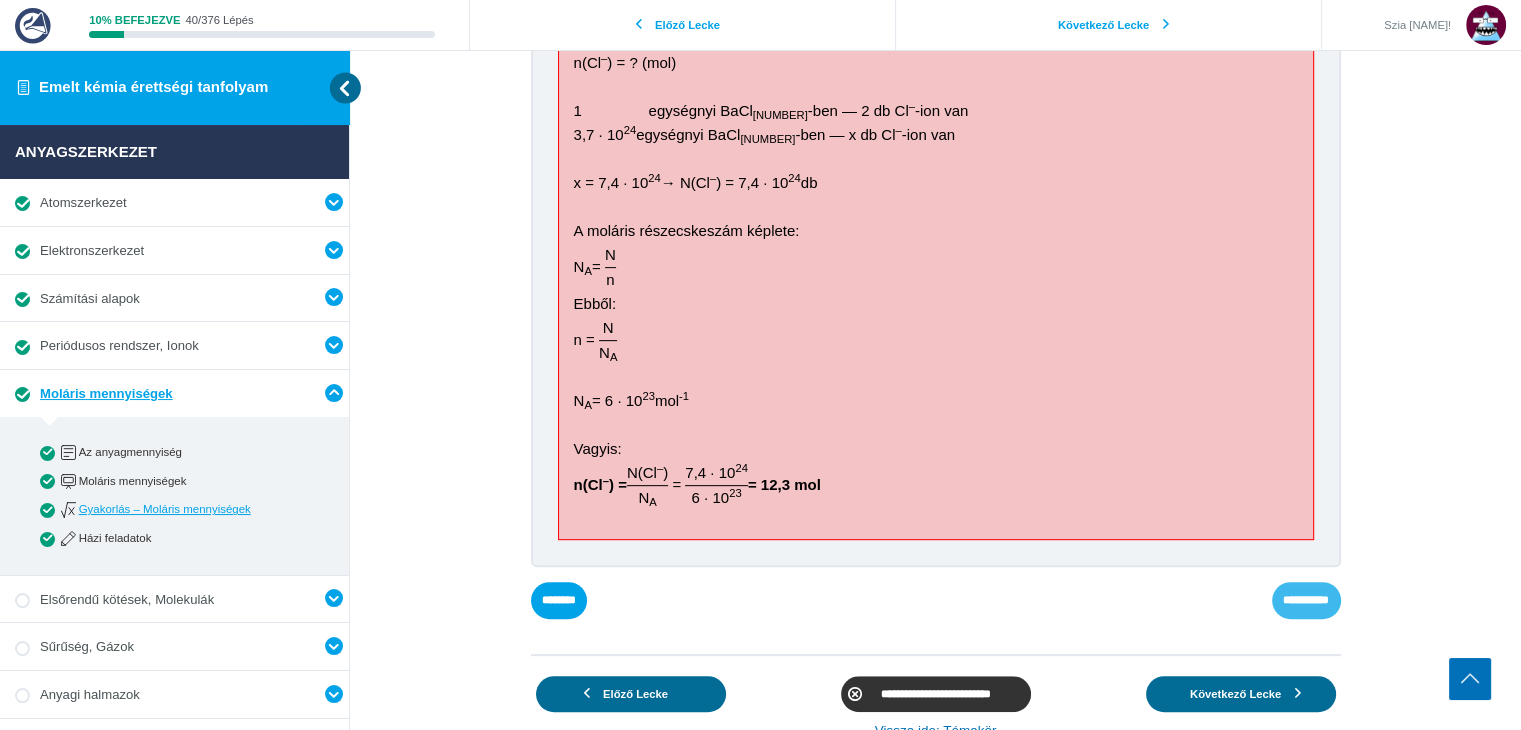 click on "**********" at bounding box center [0, 0] 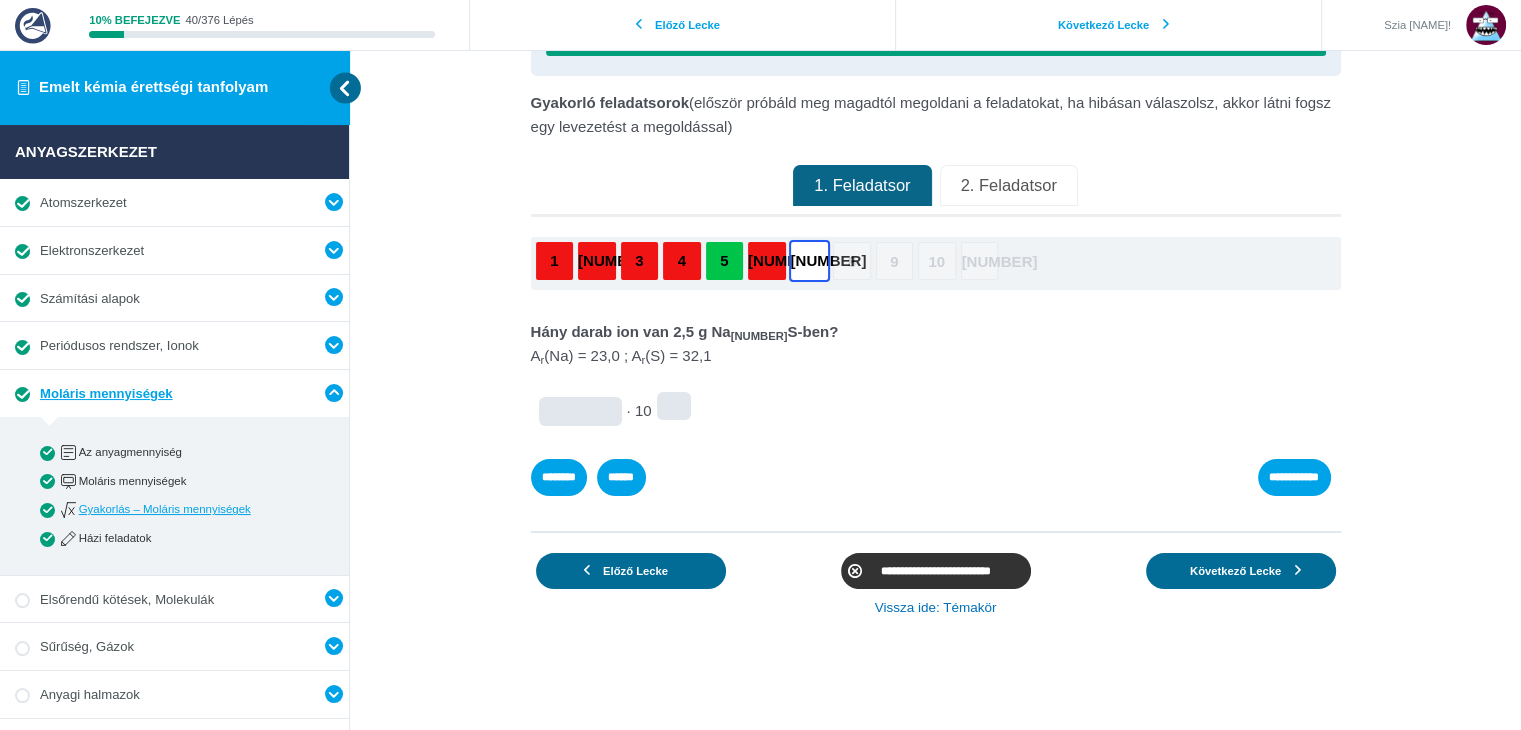 scroll, scrollTop: 120, scrollLeft: 0, axis: vertical 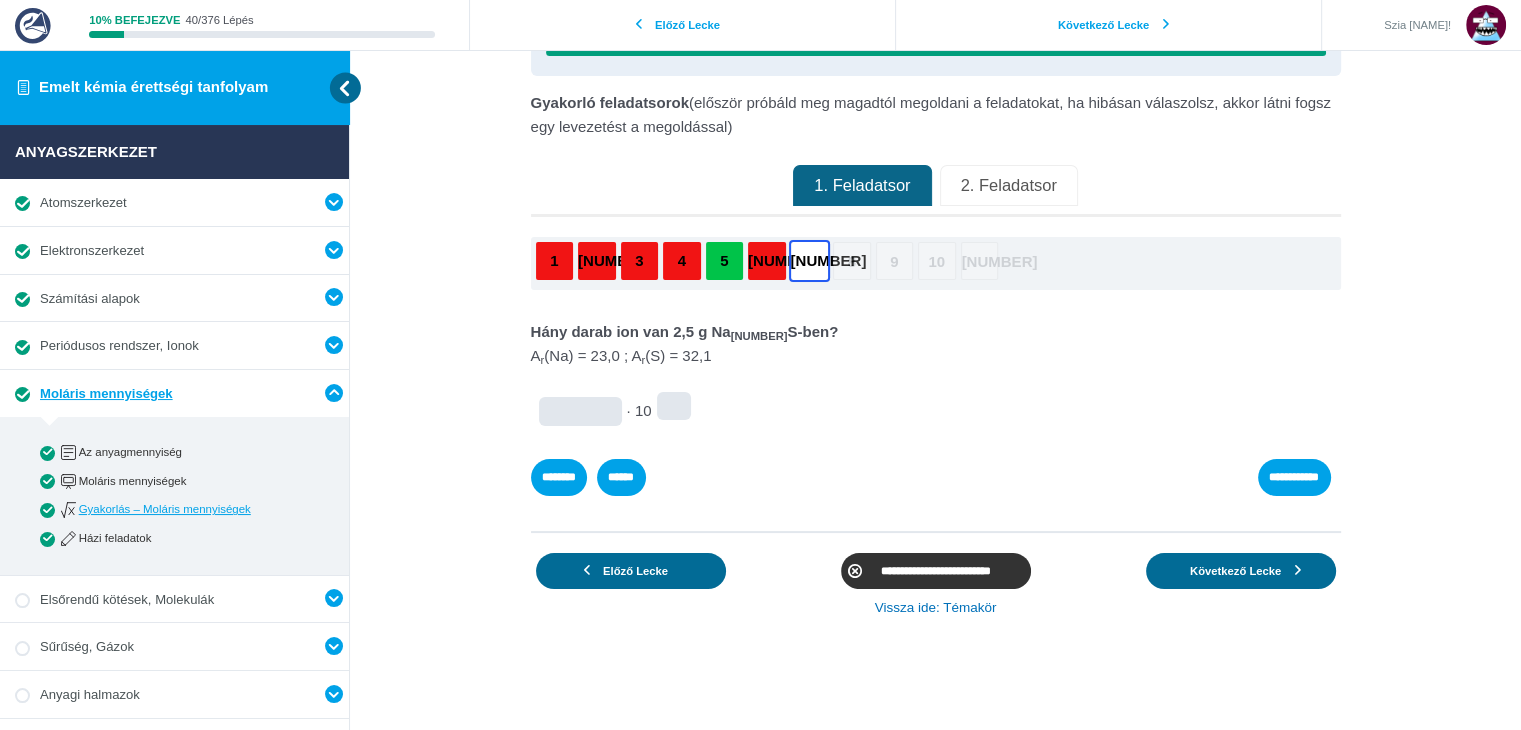 click at bounding box center (0, 0) 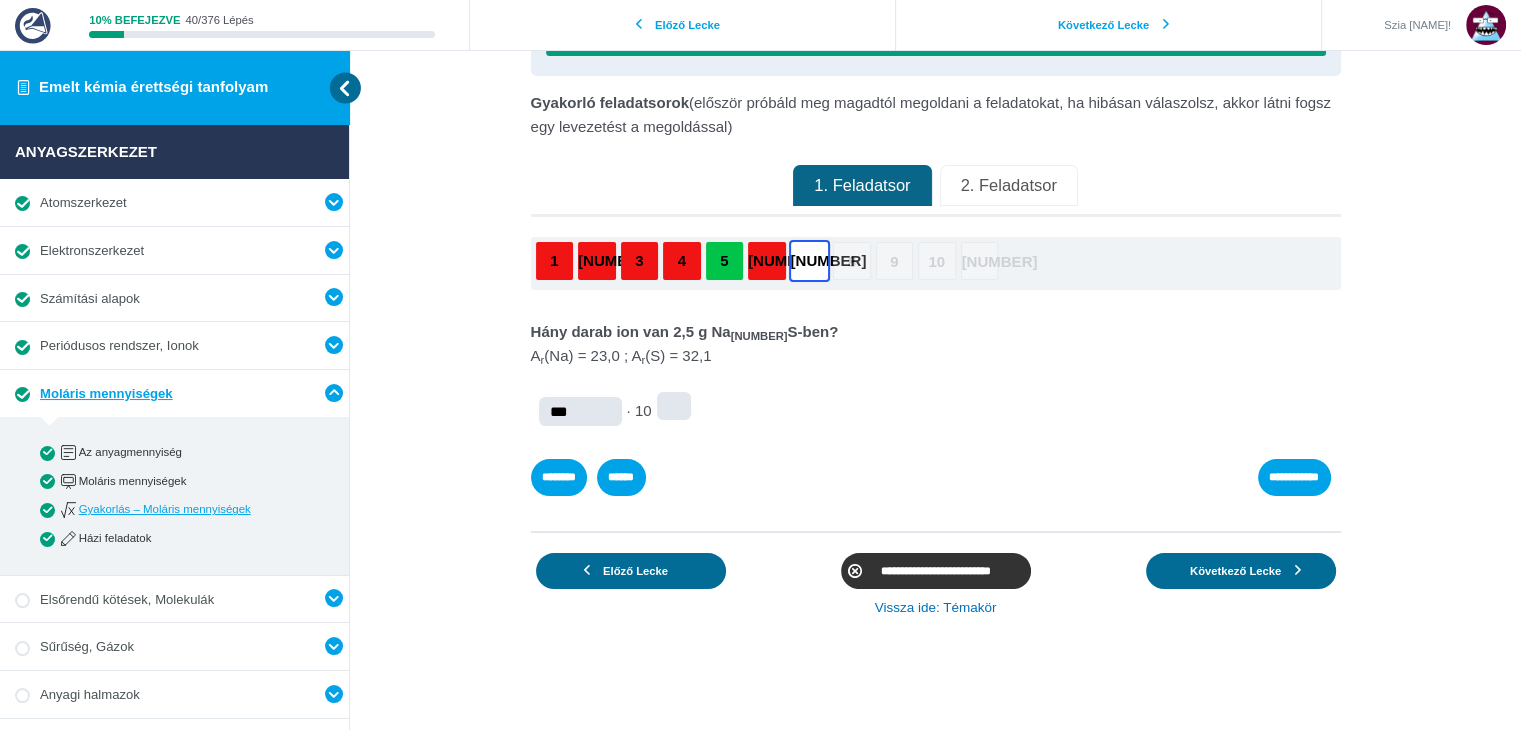 type on "***" 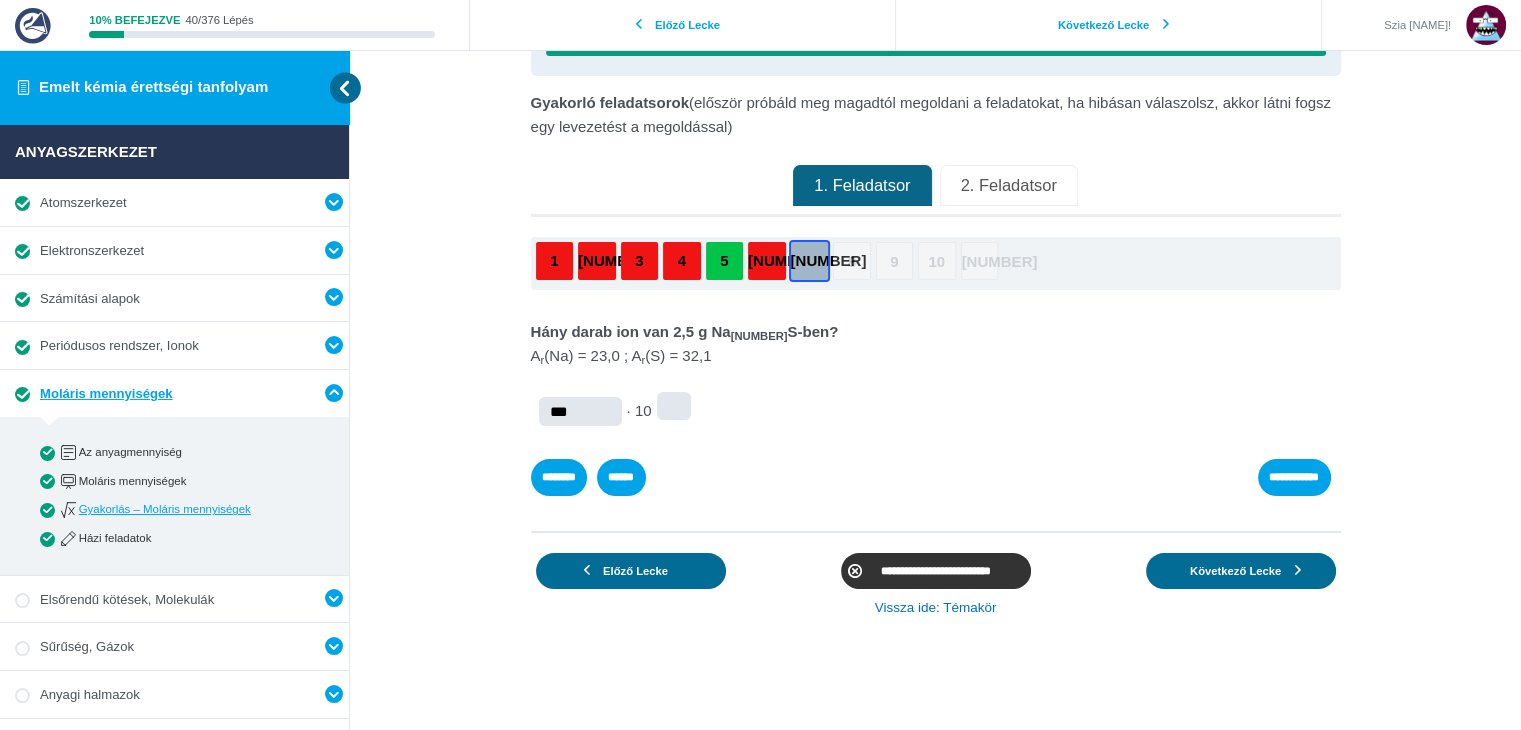click at bounding box center [0, 0] 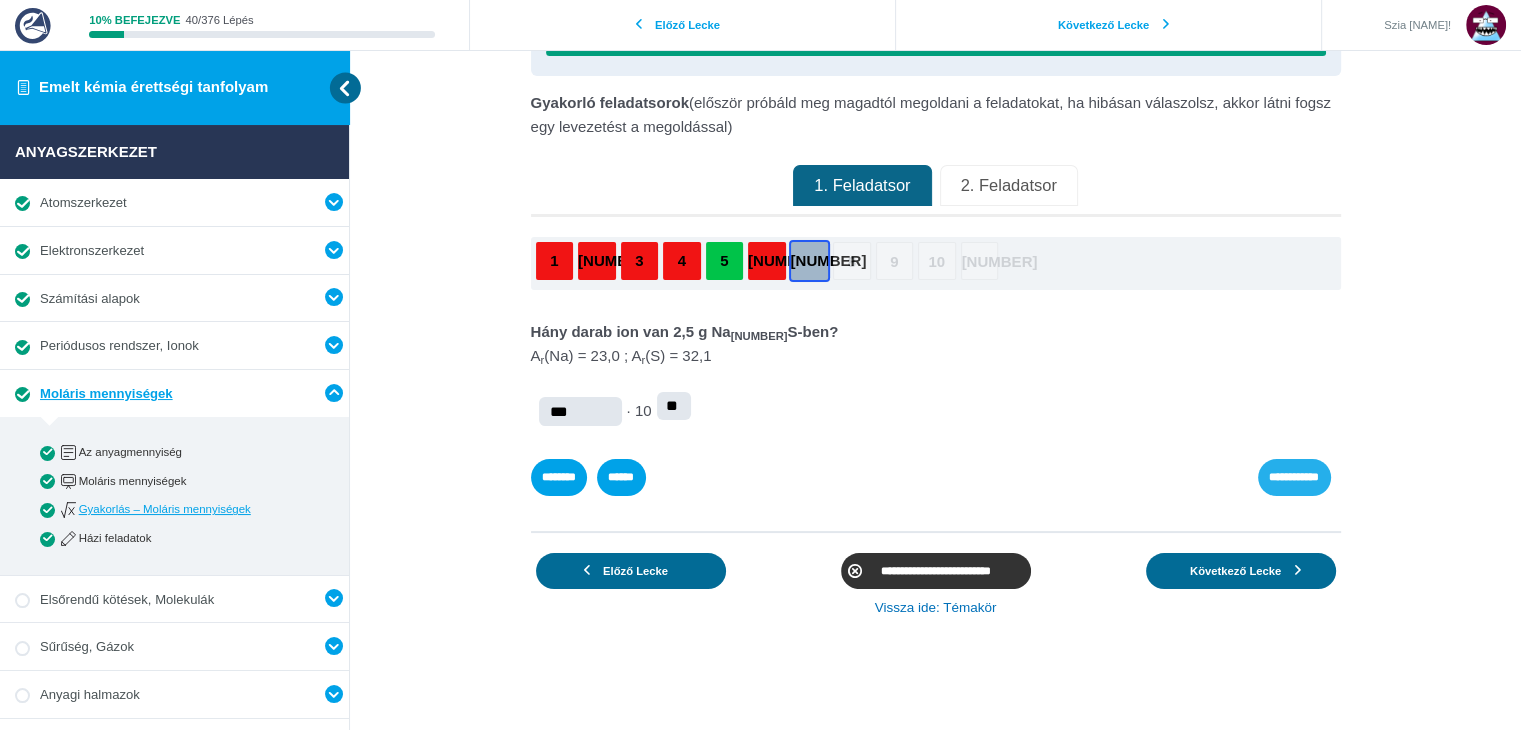 type on "**" 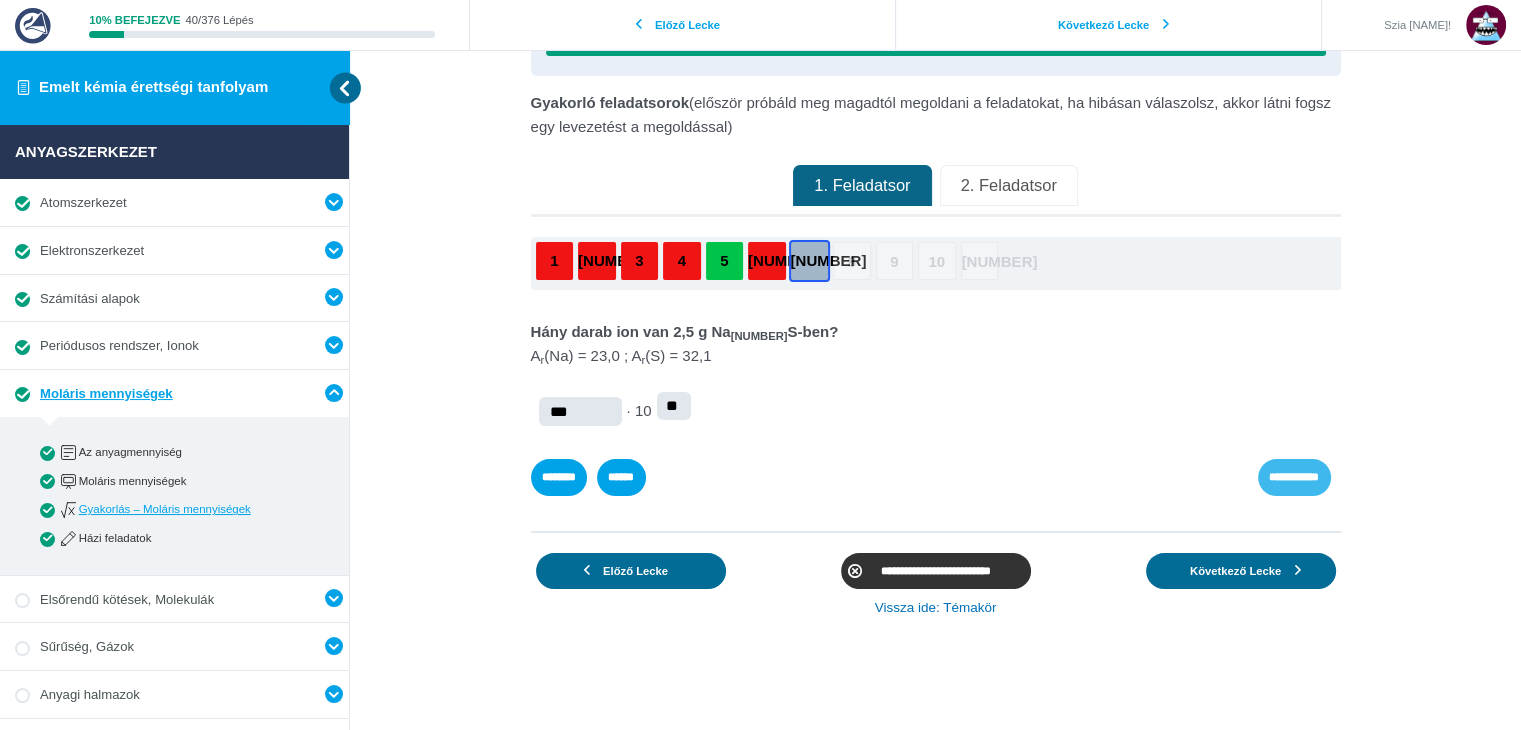 click on "**********" at bounding box center [1294, 477] 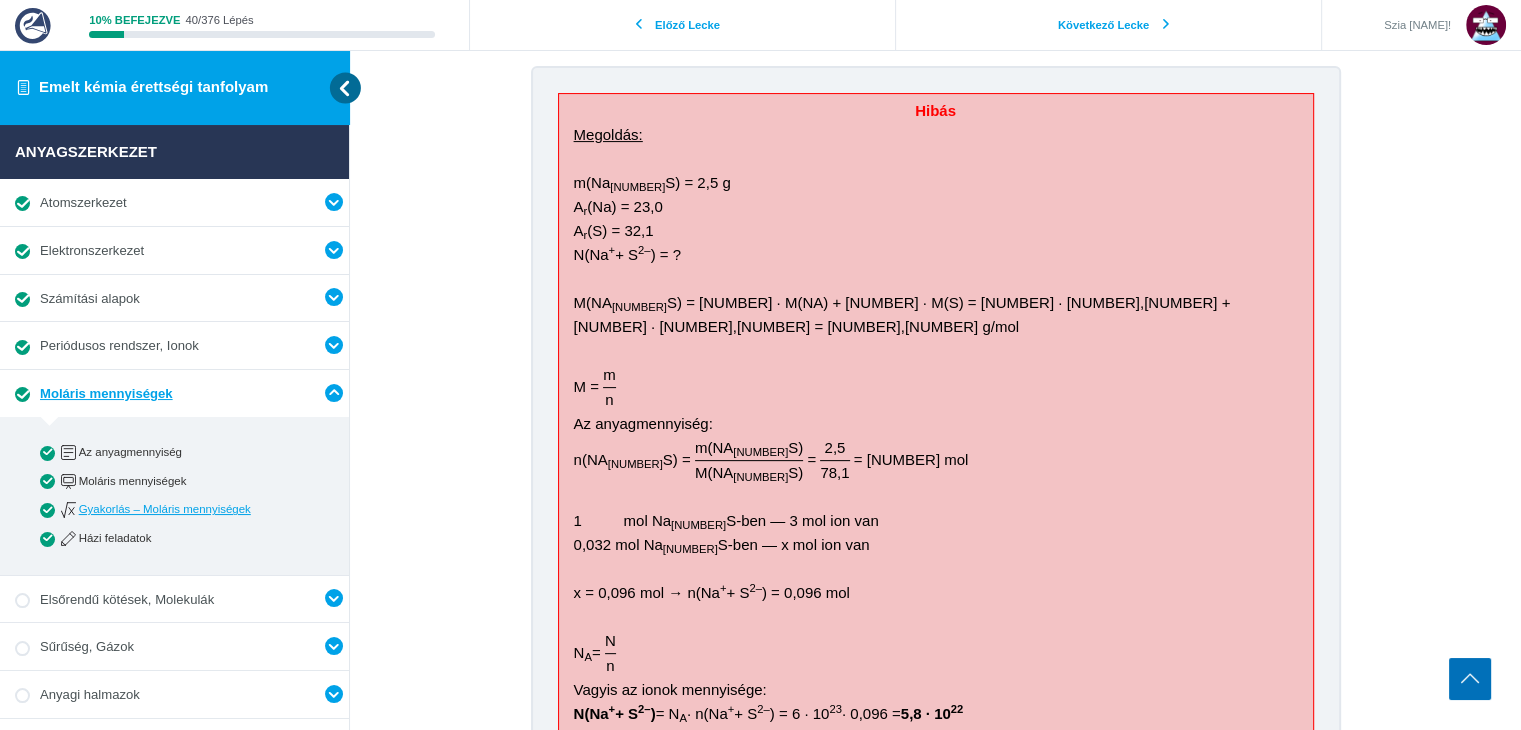 scroll, scrollTop: 512, scrollLeft: 0, axis: vertical 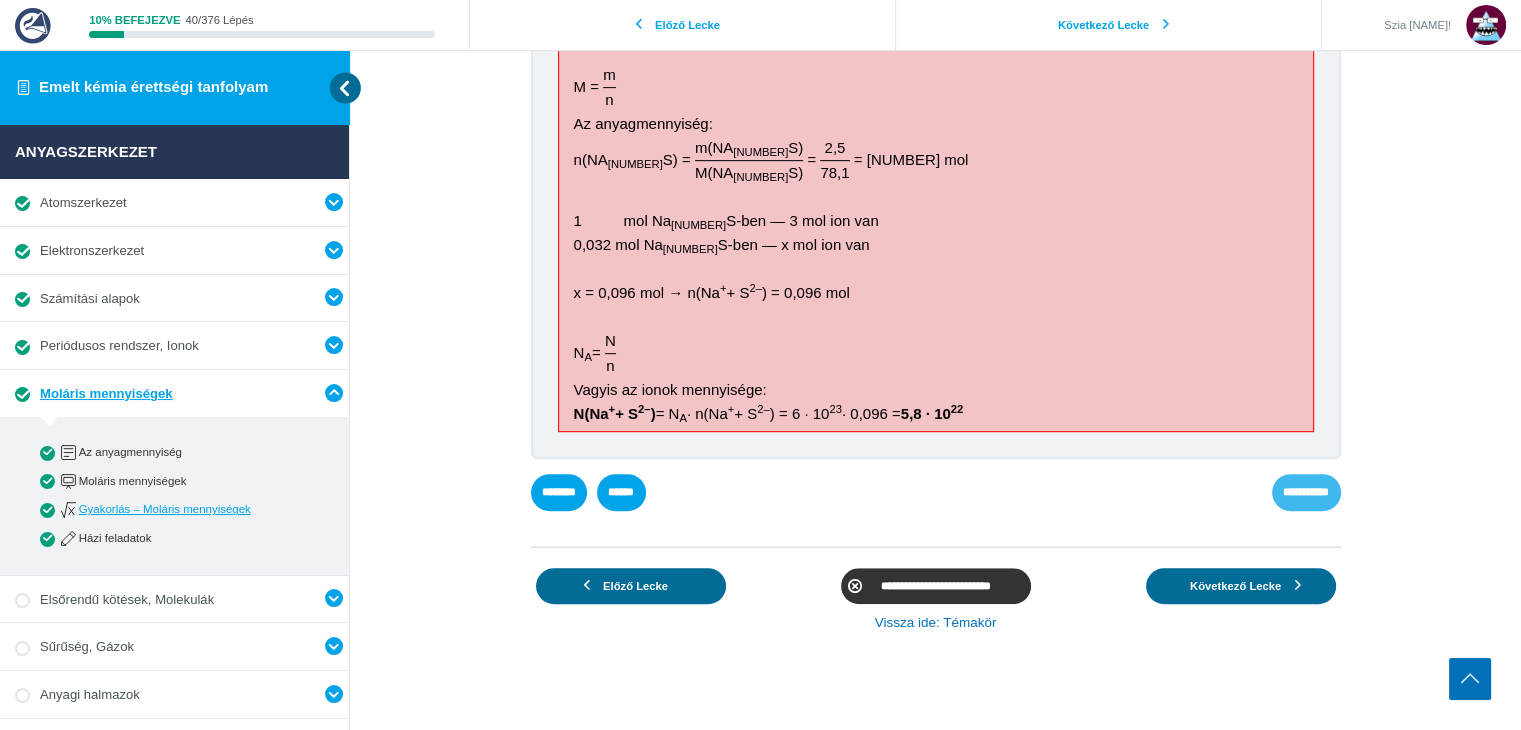 click on "**********" at bounding box center [1306, 492] 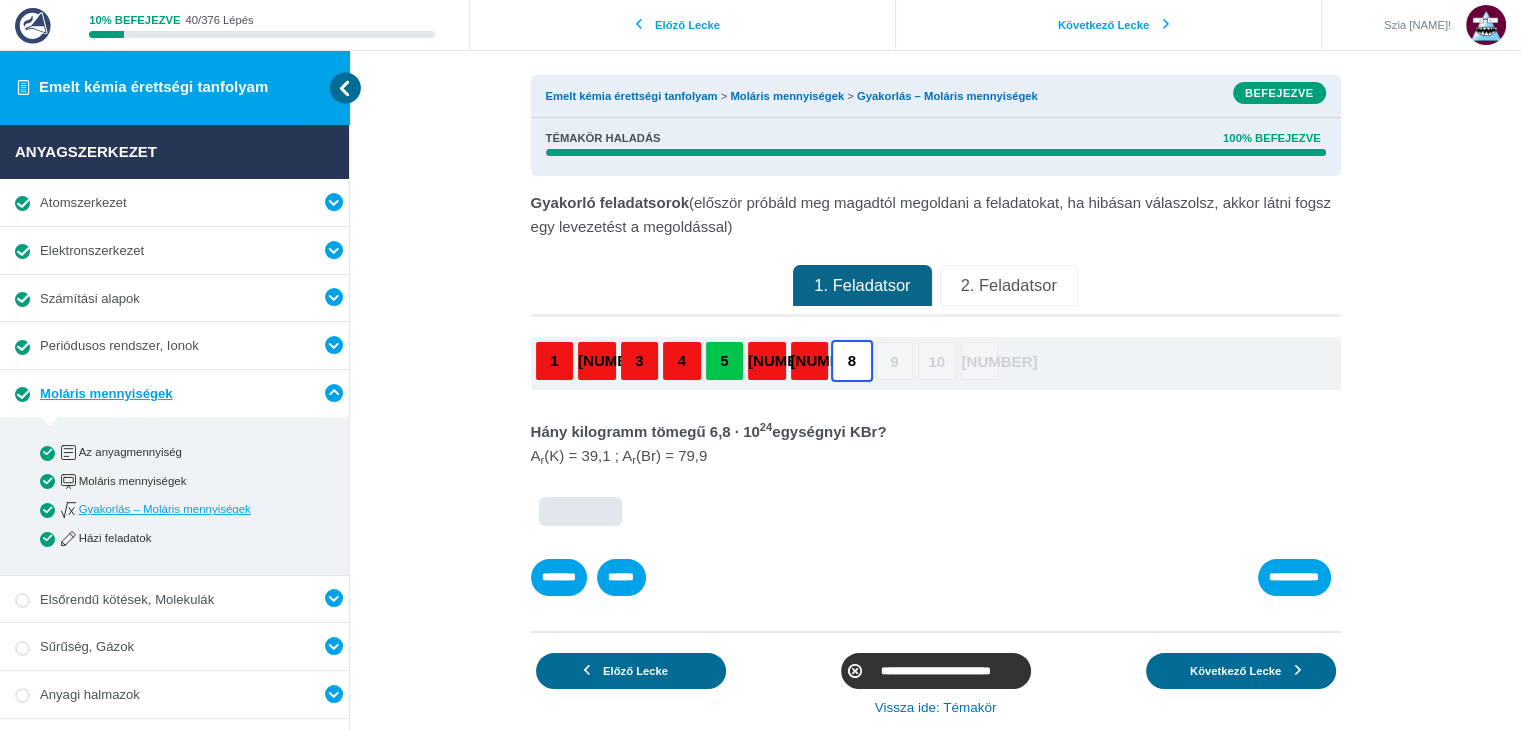 scroll, scrollTop: 0, scrollLeft: 0, axis: both 